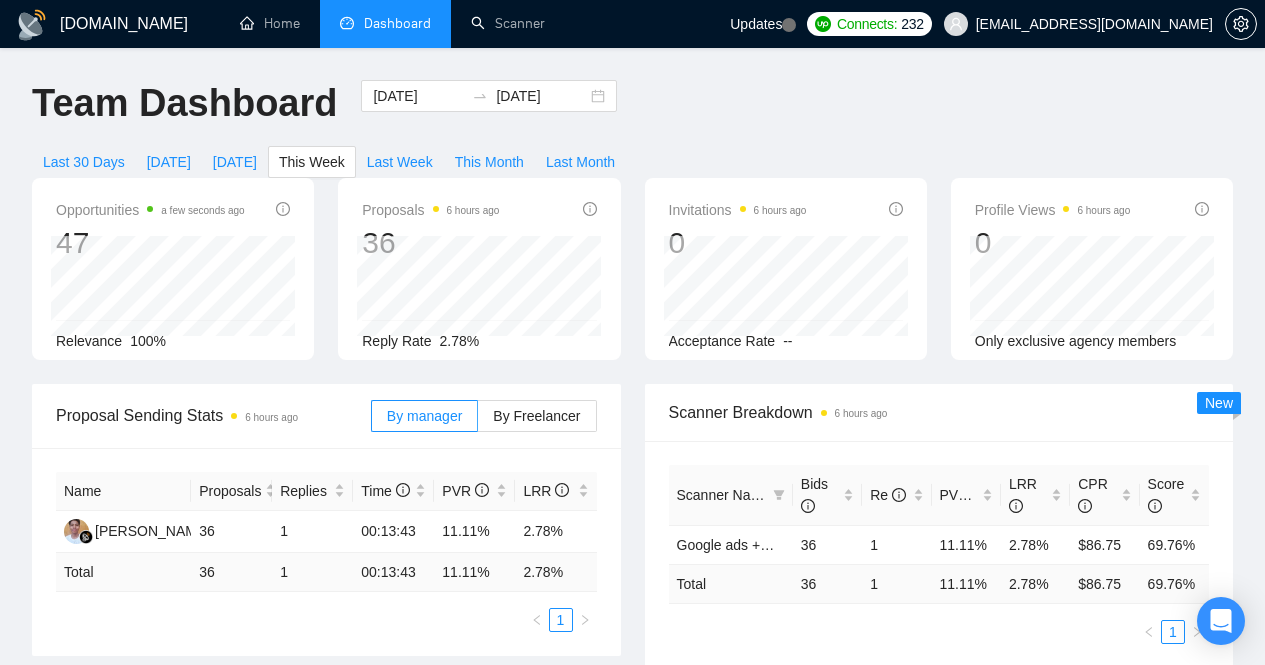 scroll, scrollTop: 0, scrollLeft: 0, axis: both 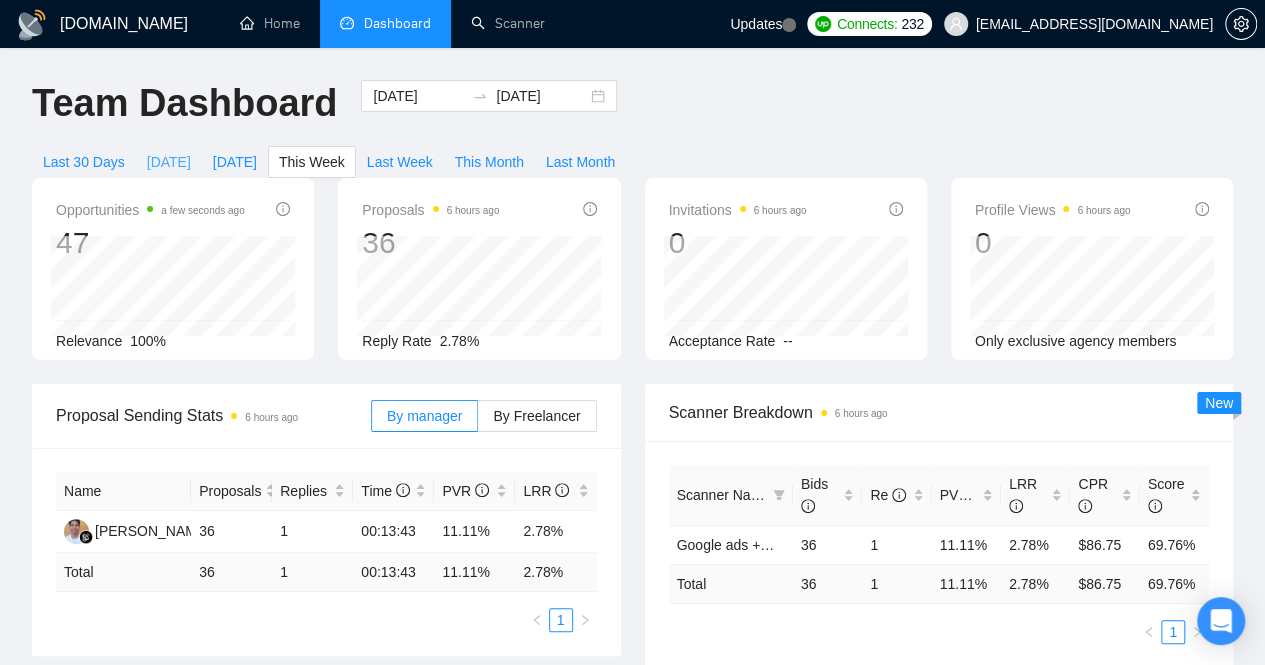 click on "[DATE]" at bounding box center [169, 162] 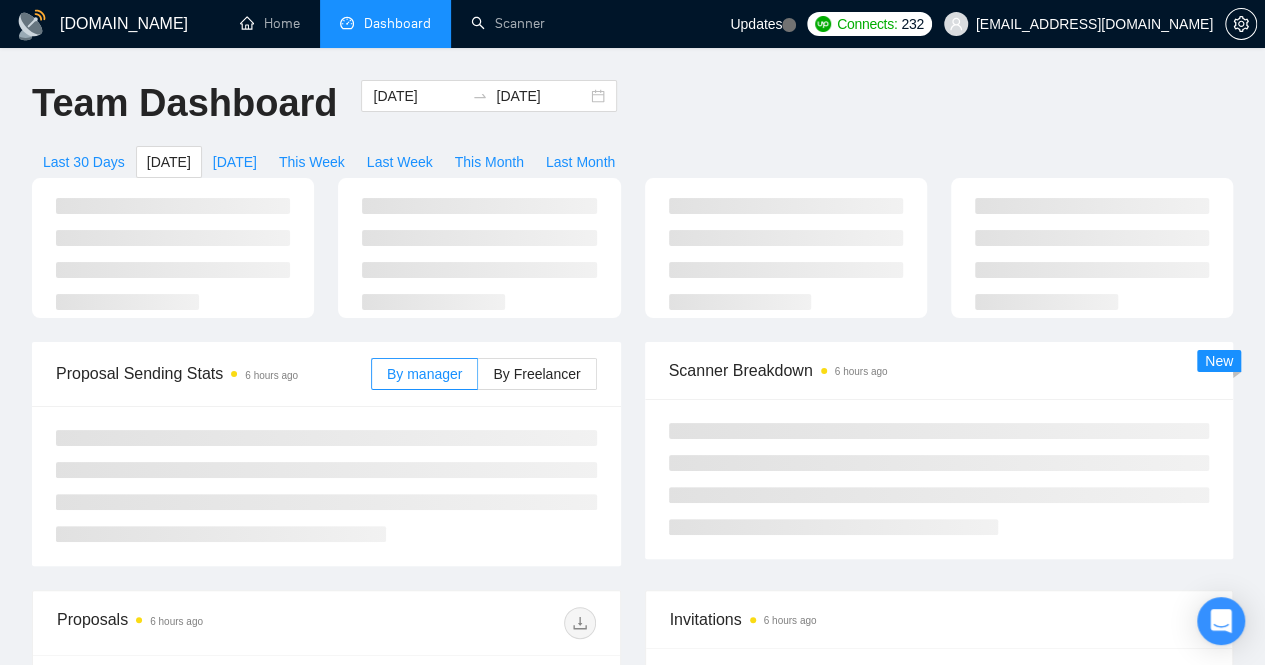 type on "[DATE]" 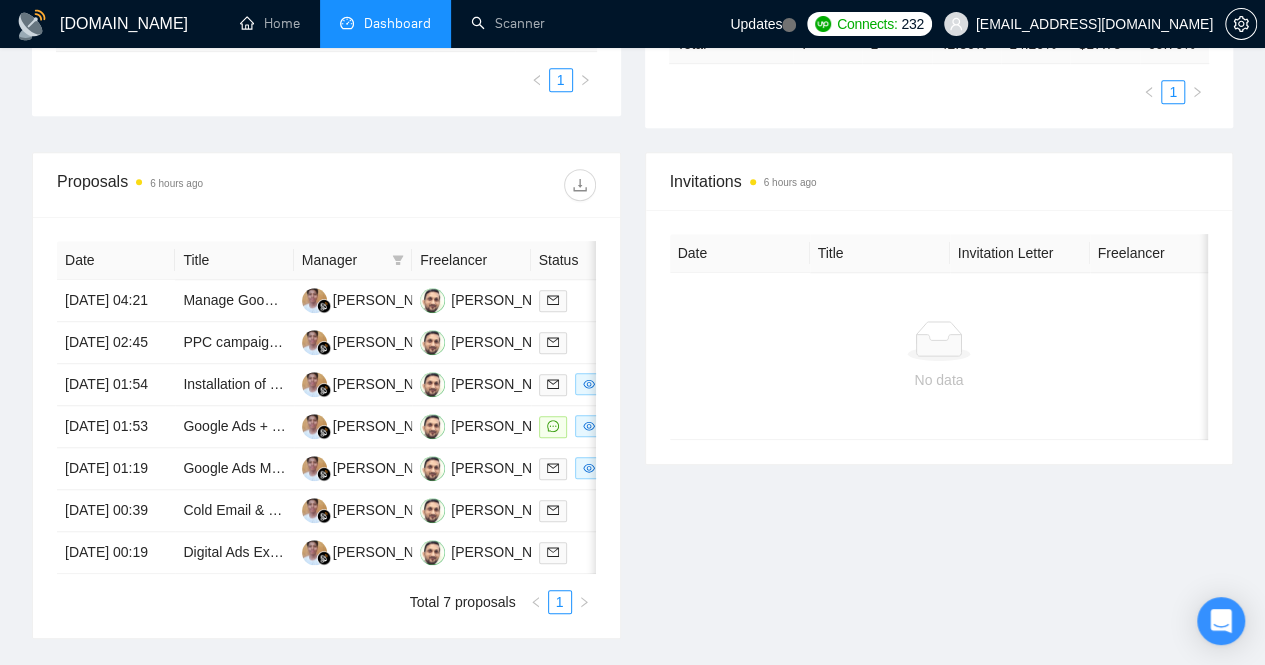 scroll, scrollTop: 564, scrollLeft: 0, axis: vertical 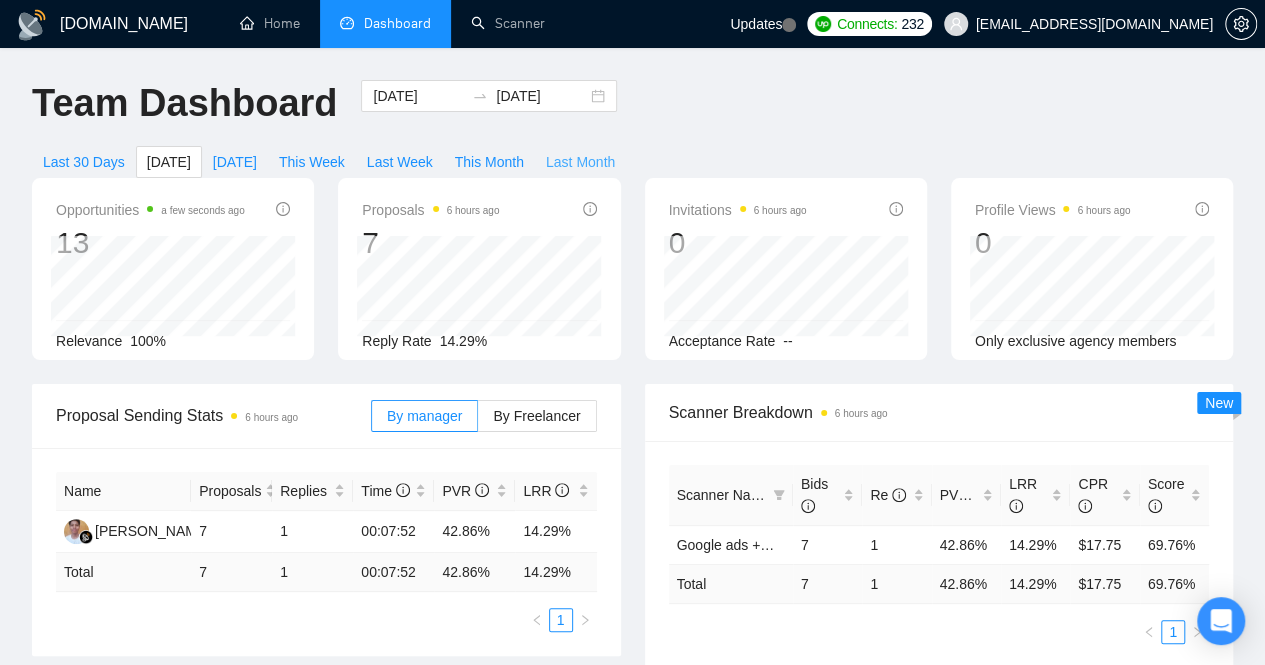 click on "Last Month" at bounding box center (580, 162) 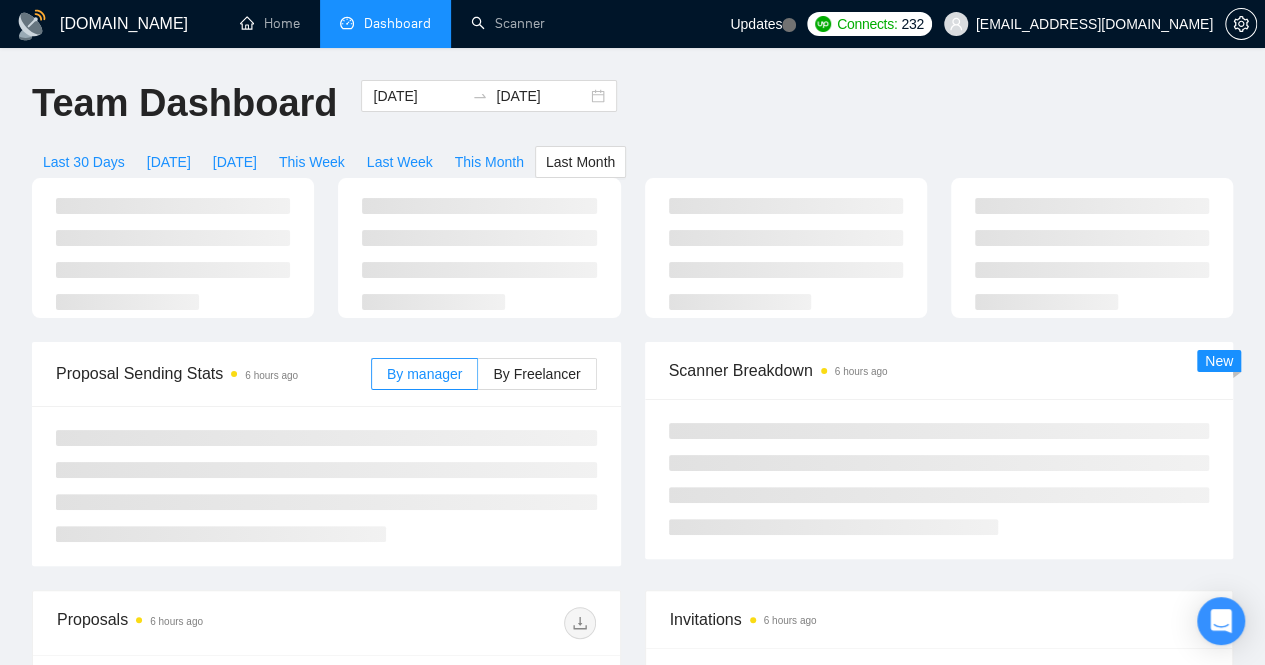 type on "[DATE]" 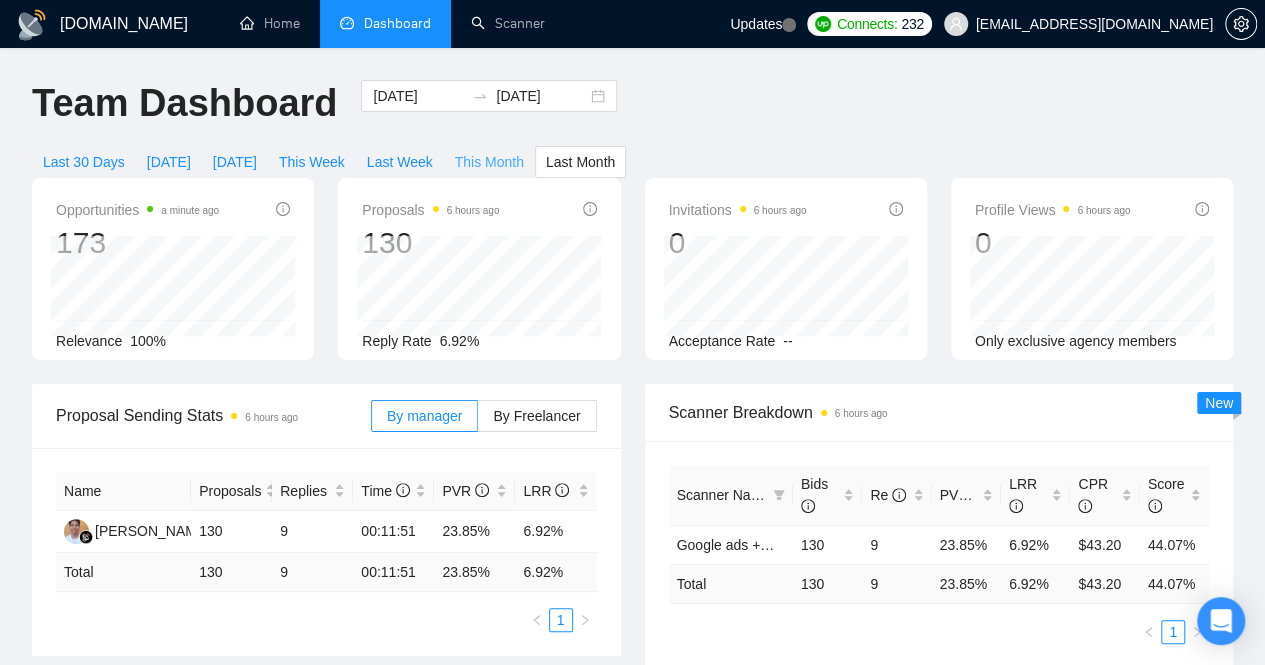 click on "This Month" at bounding box center (489, 162) 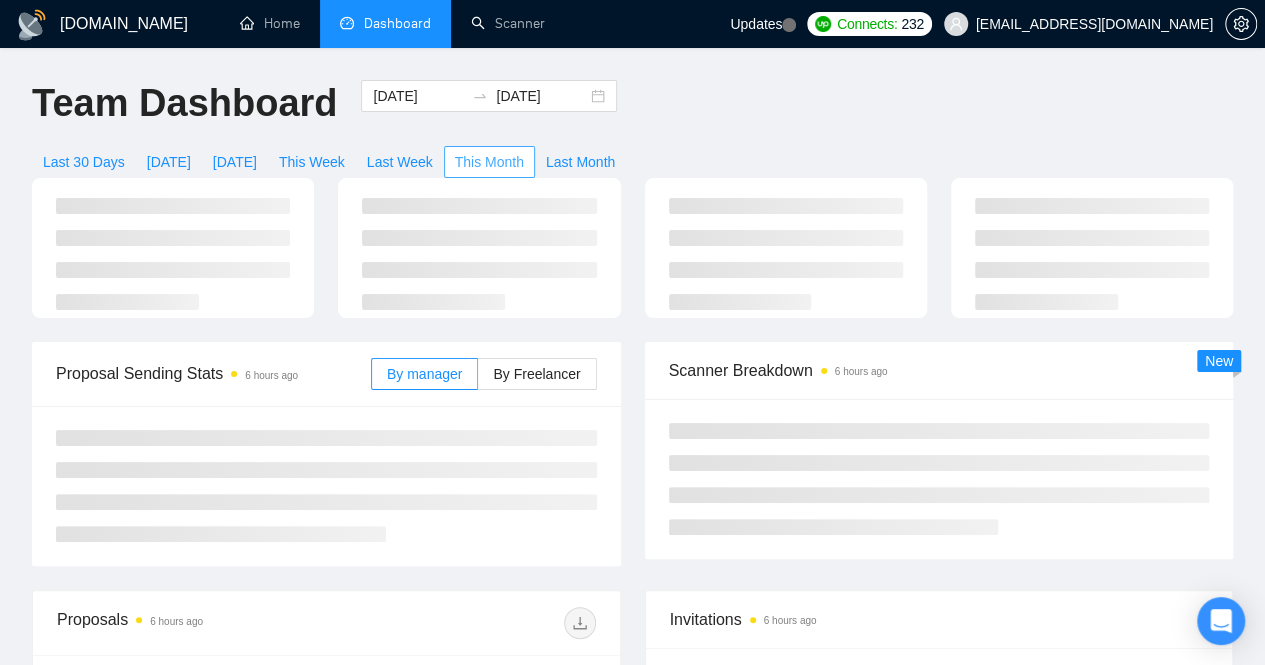 type on "[DATE]" 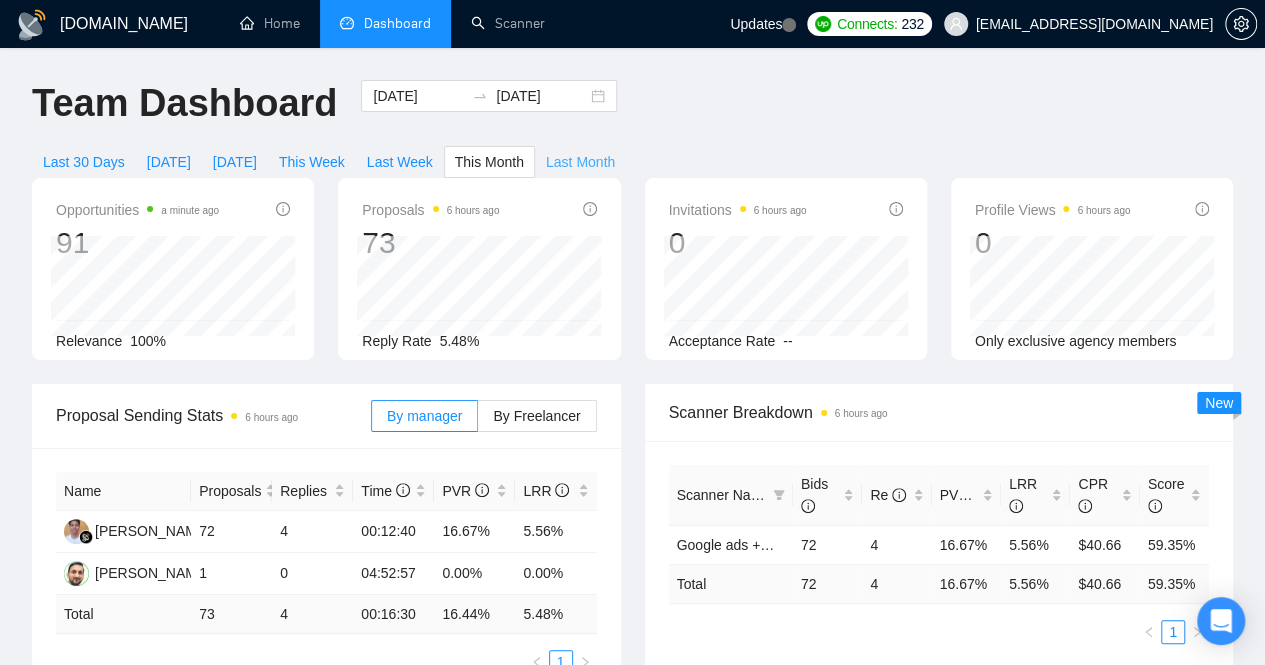 click on "Last Month" at bounding box center (580, 162) 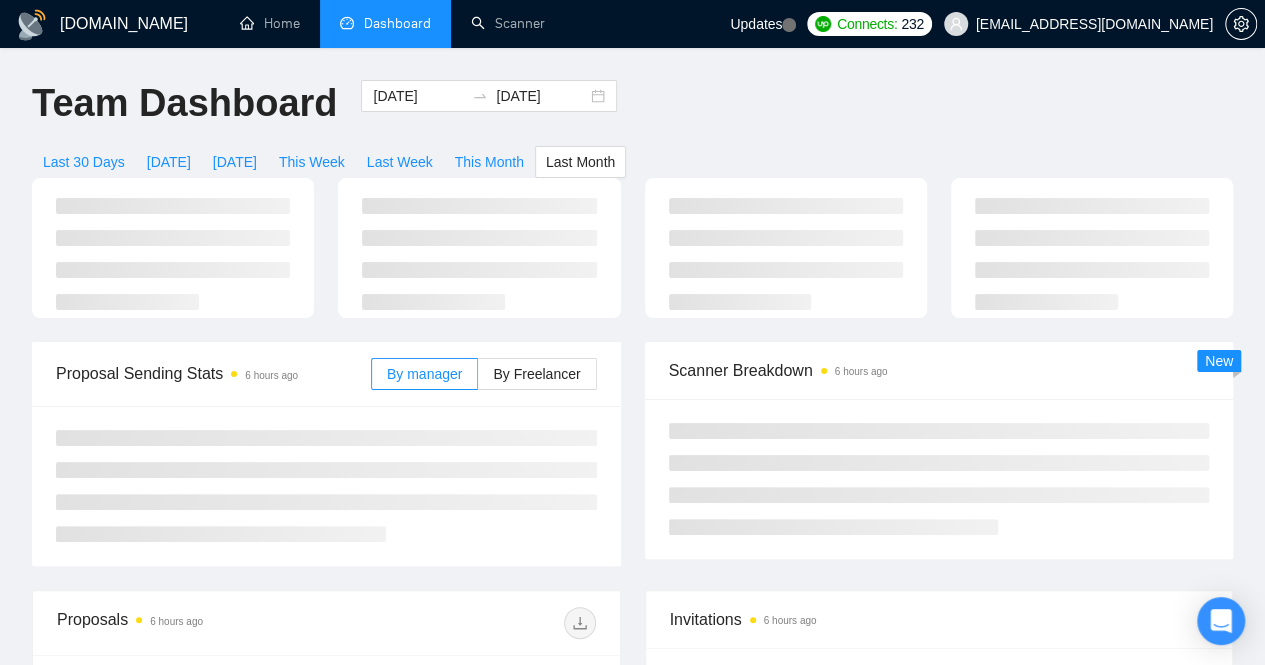 type on "[DATE]" 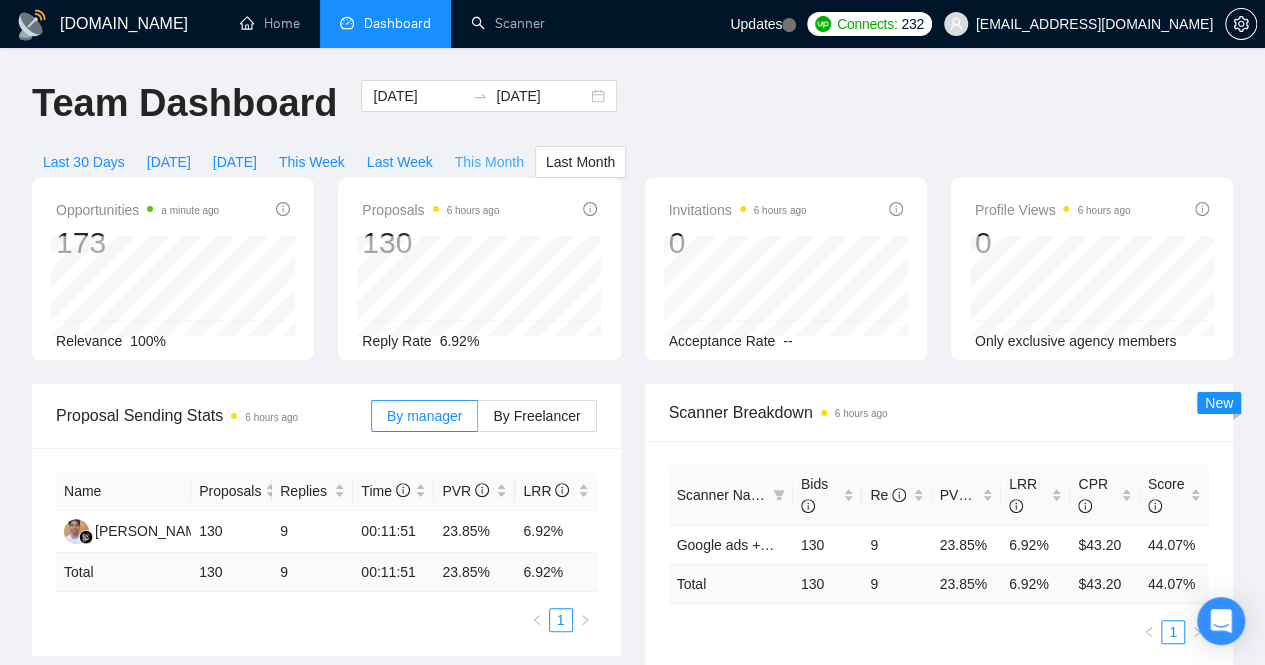 click on "This Month" at bounding box center (489, 162) 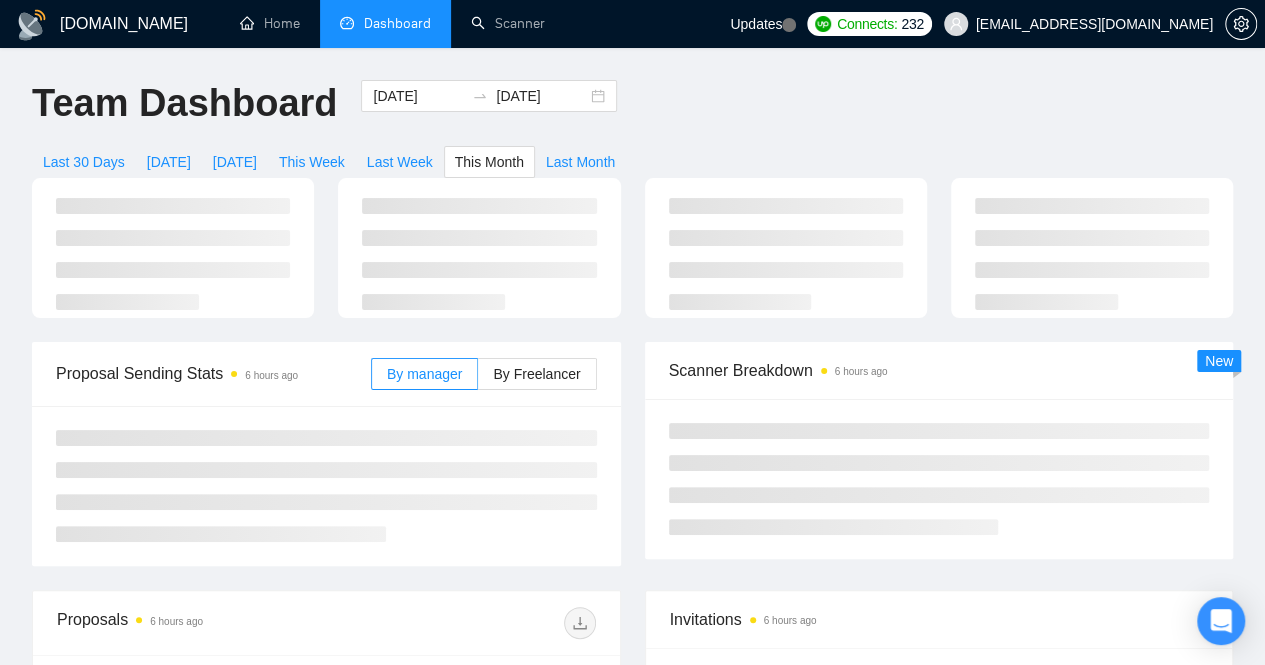 type on "[DATE]" 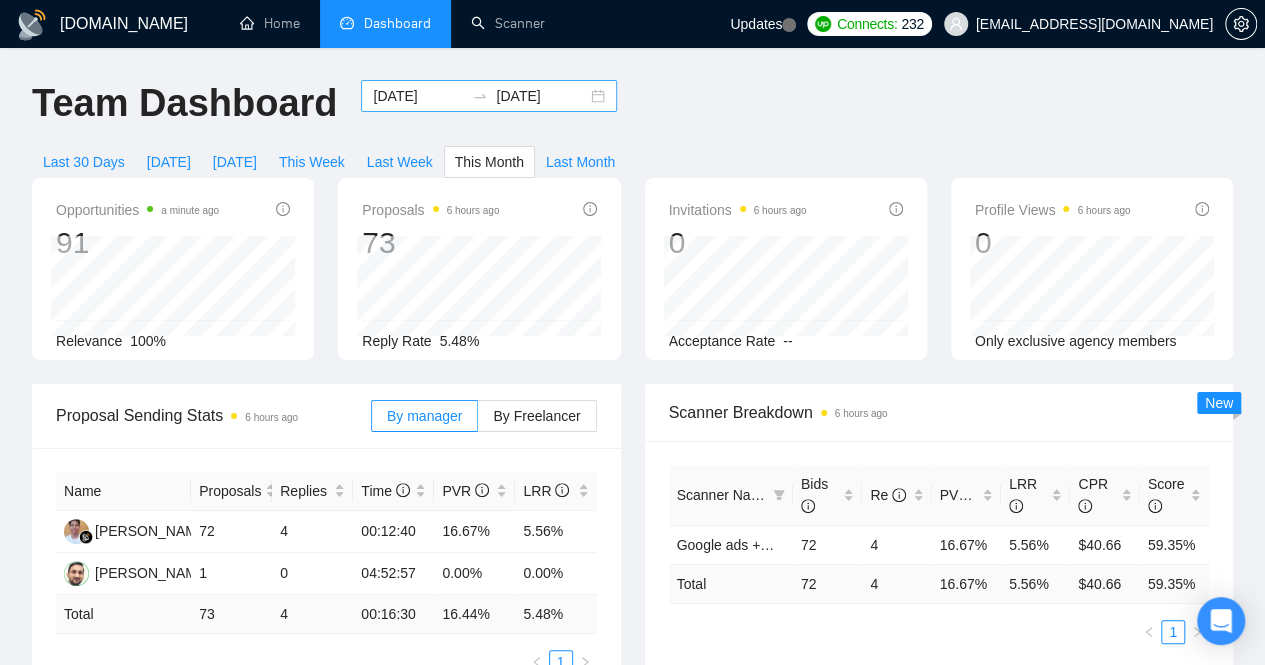 click on "[DATE] [DATE]" at bounding box center [489, 96] 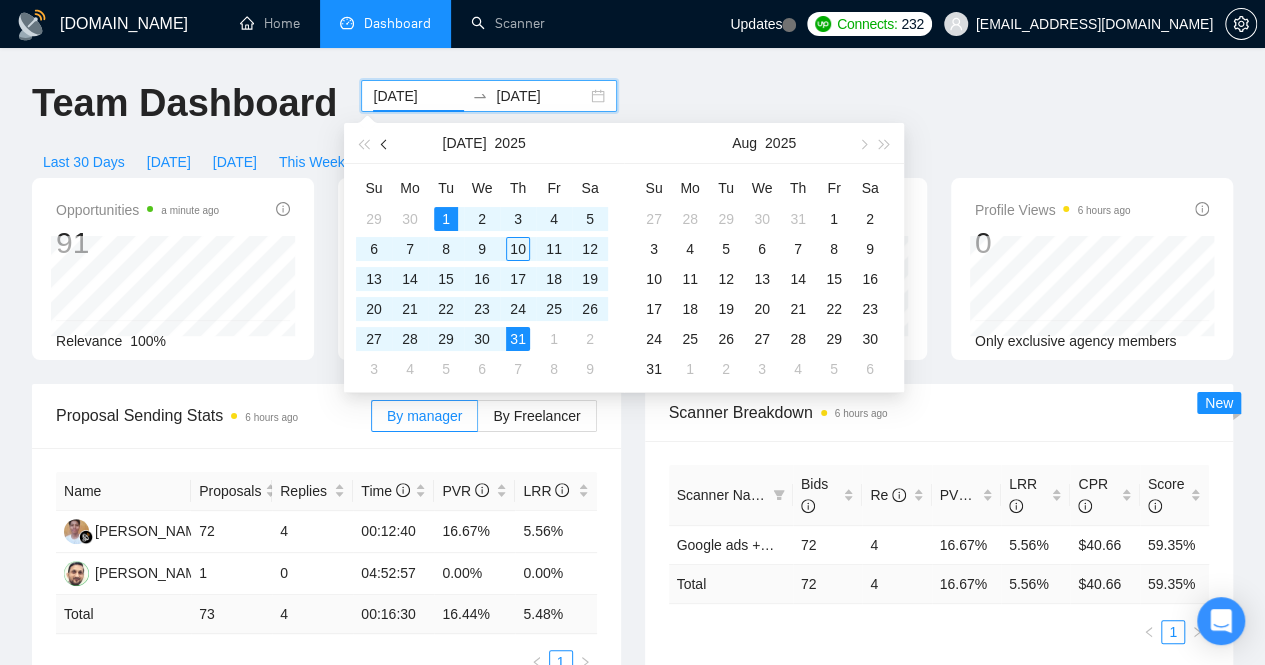 click at bounding box center (385, 143) 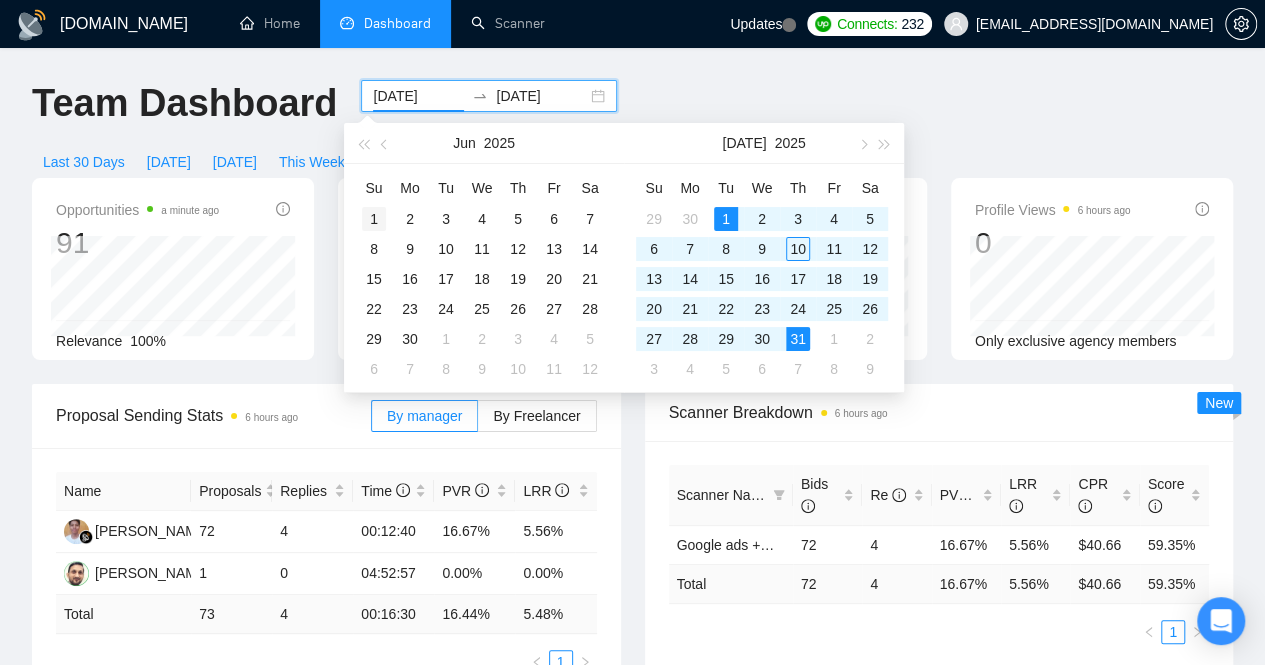 type on "[DATE]" 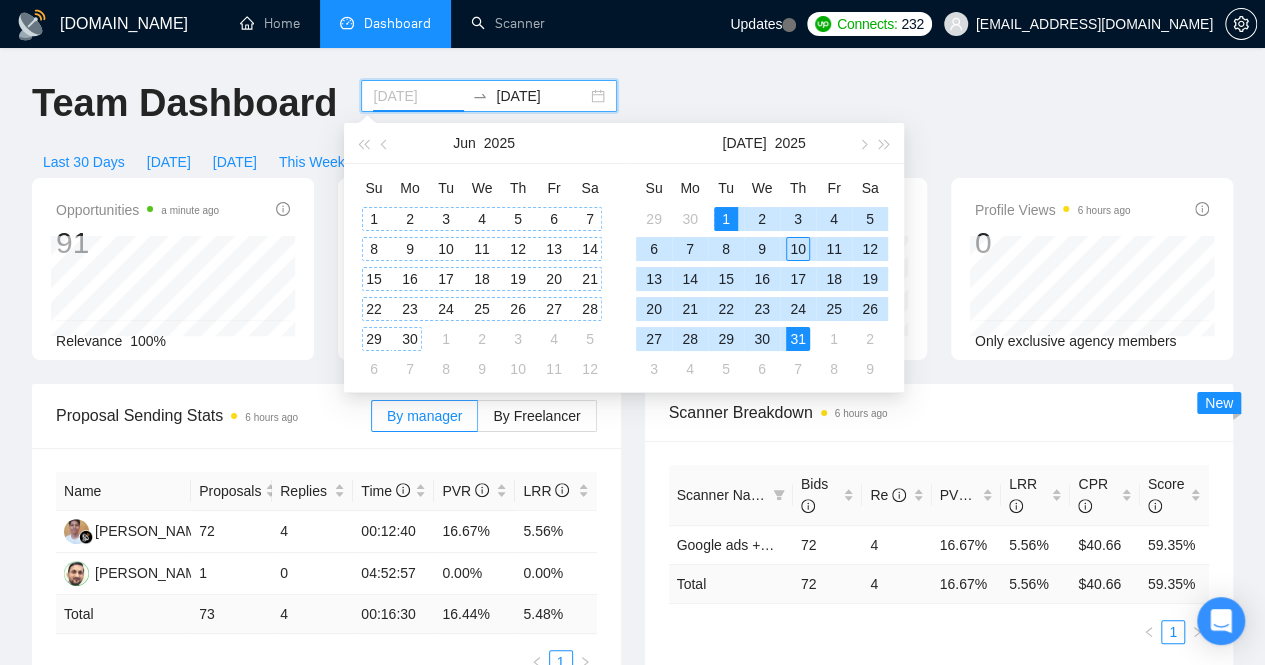 click on "1" at bounding box center (374, 219) 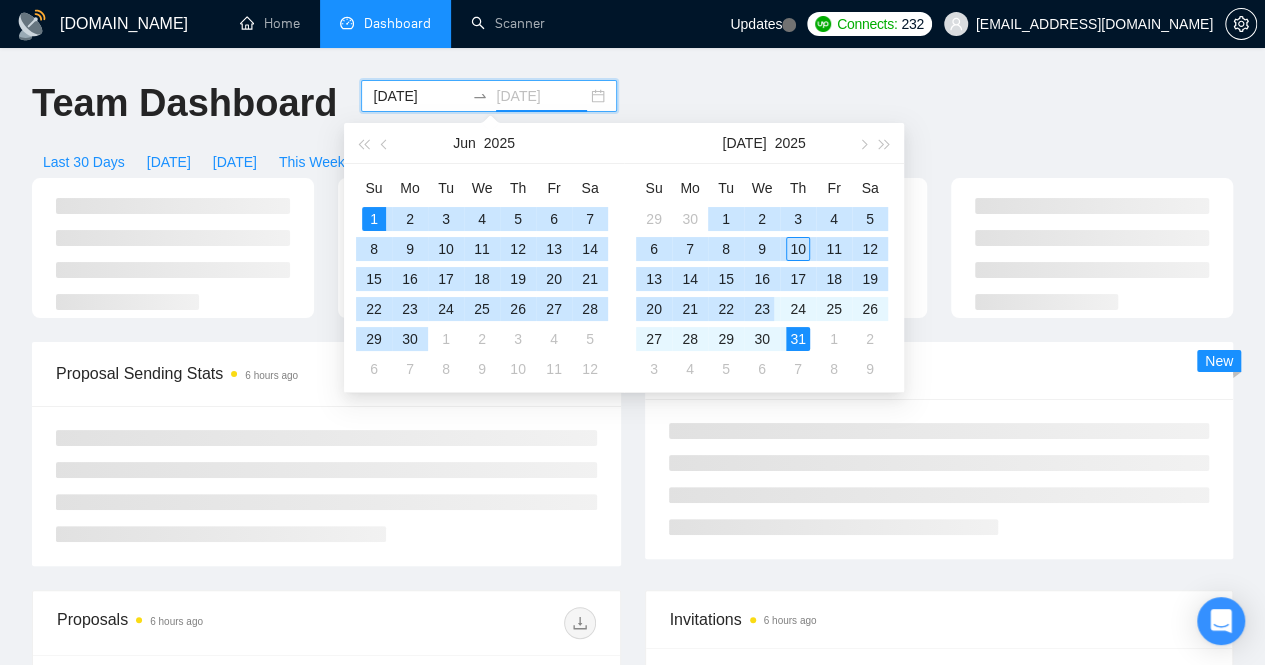 type on "[DATE]" 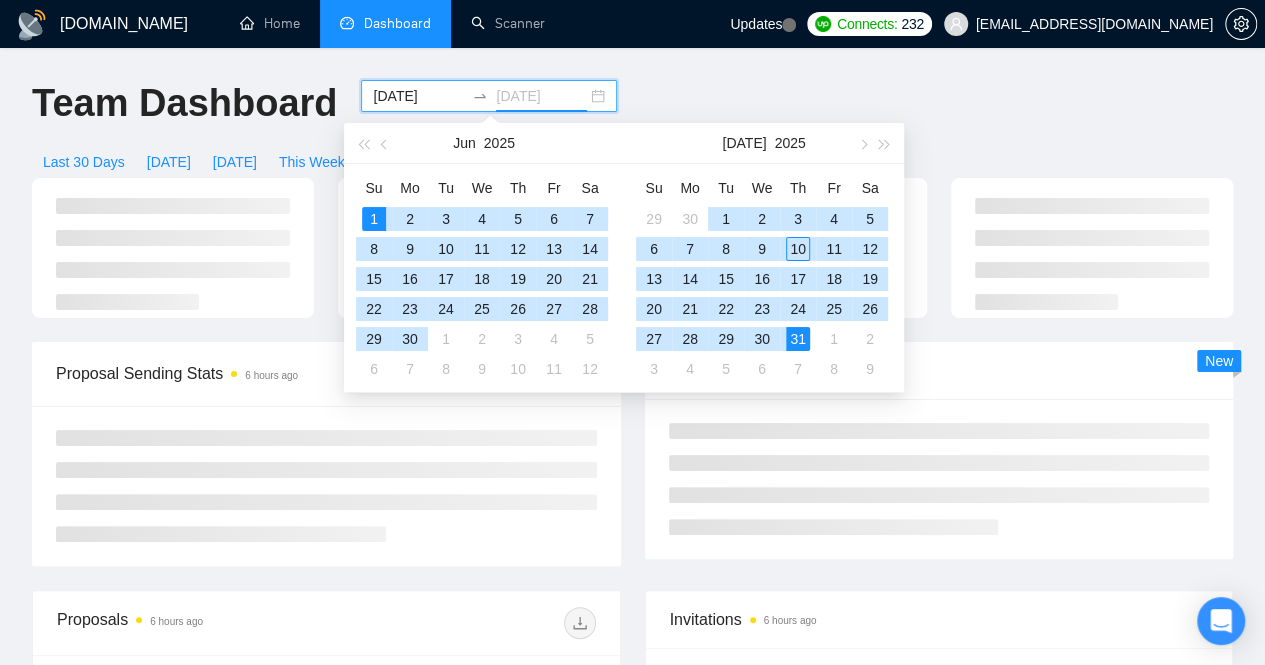 click on "31" at bounding box center (798, 339) 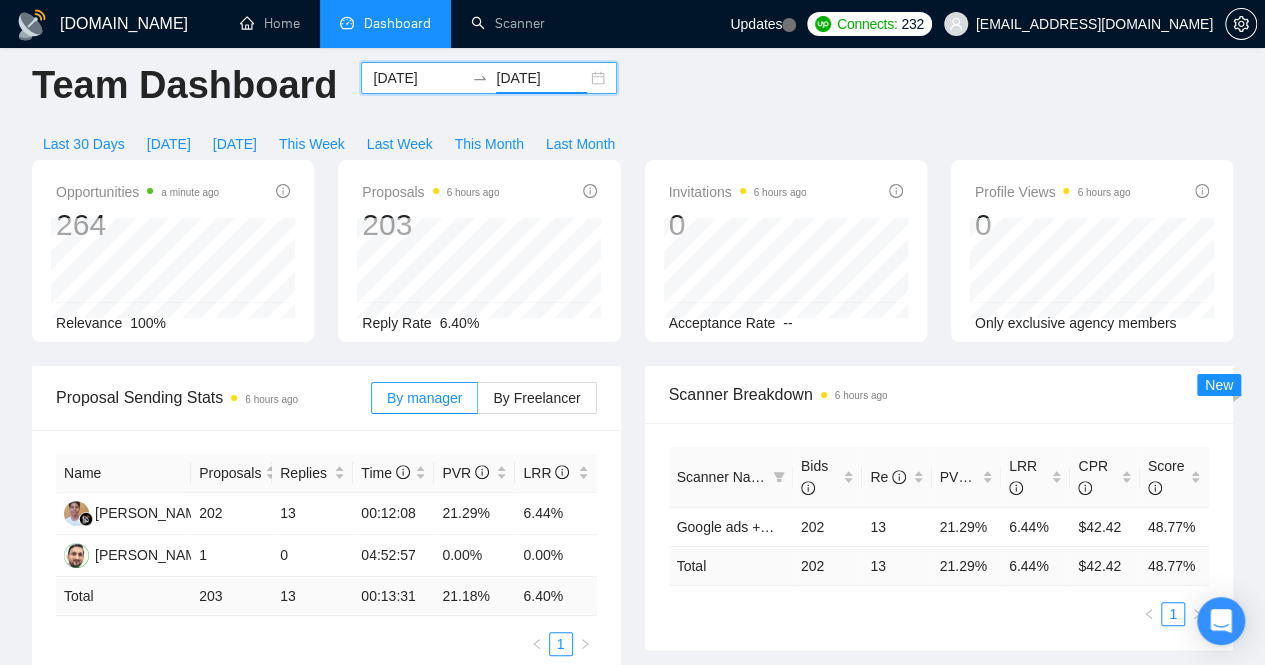 scroll, scrollTop: 0, scrollLeft: 0, axis: both 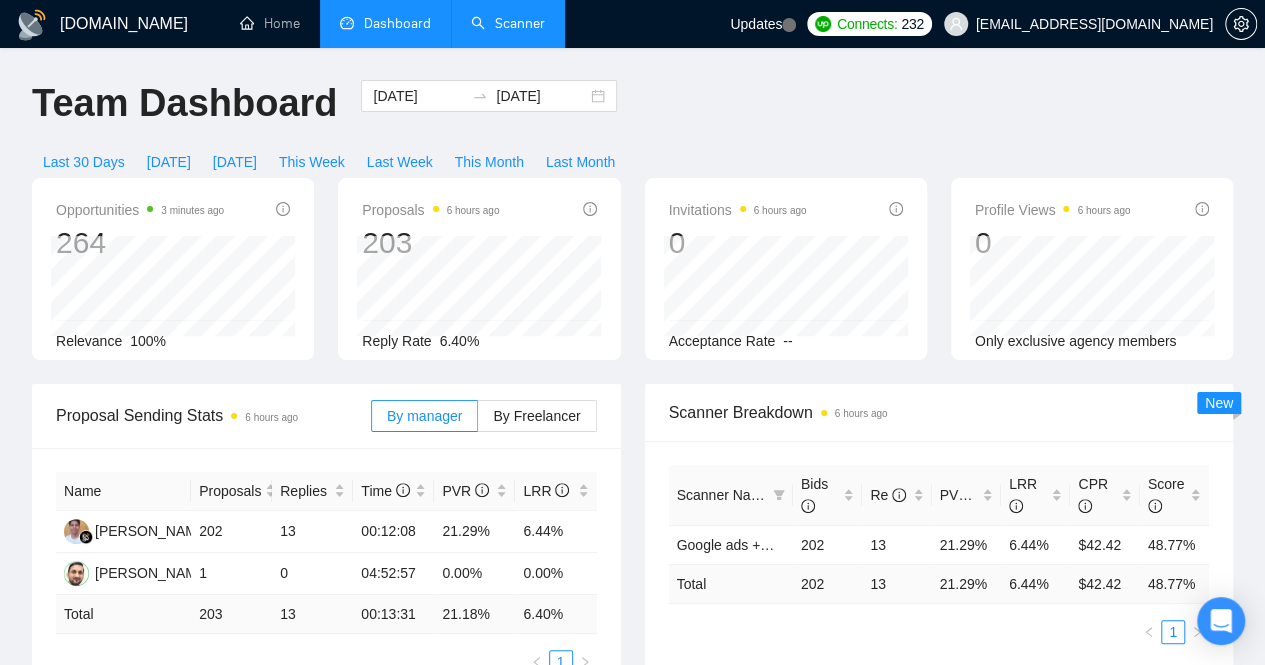 click on "Scanner" at bounding box center [508, 23] 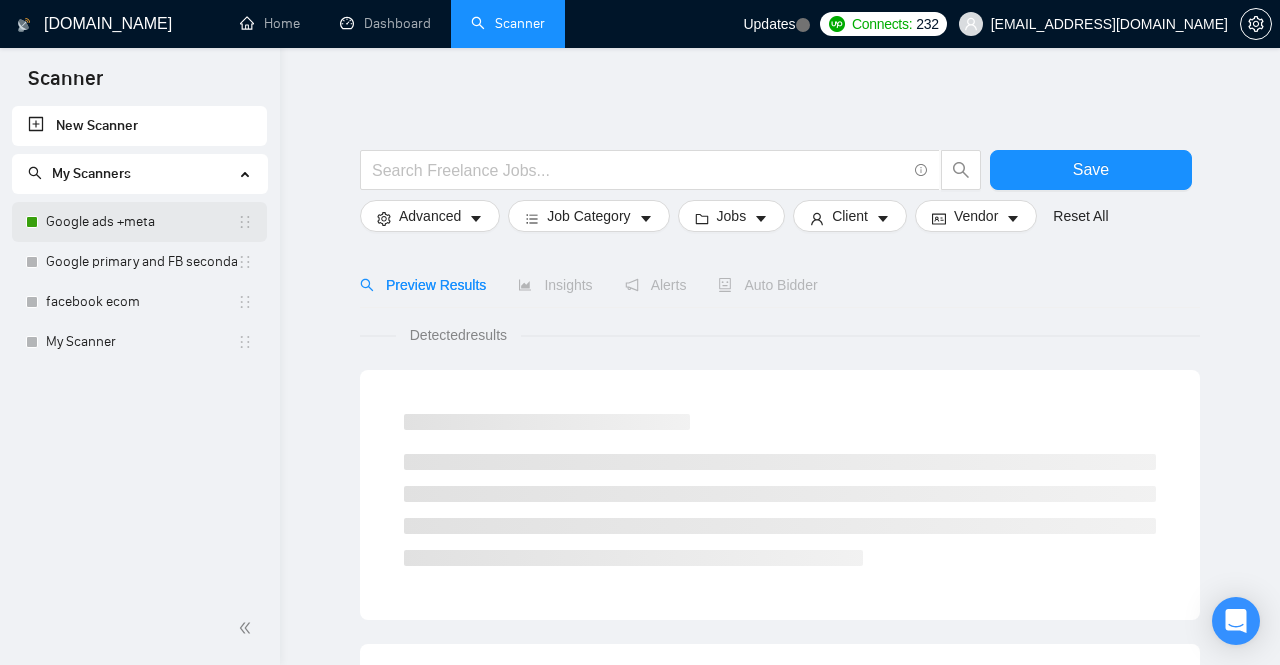 click on "Google ads +meta" at bounding box center [141, 222] 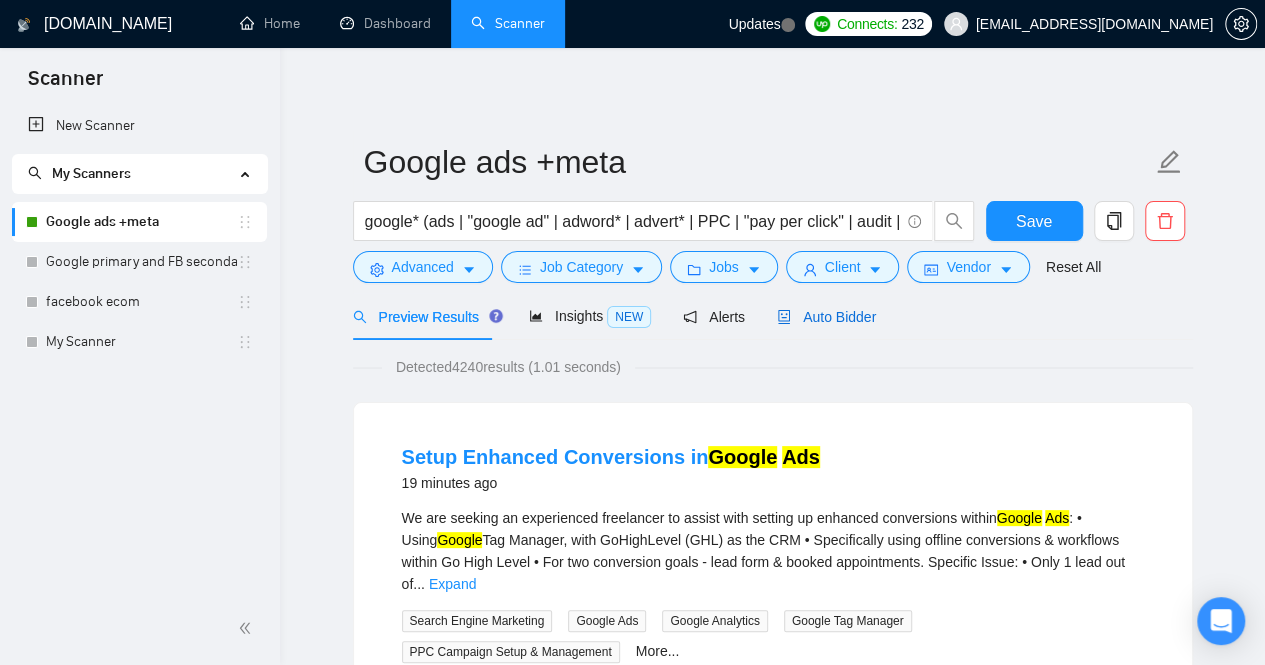 drag, startPoint x: 1272, startPoint y: 124, endPoint x: 840, endPoint y: 315, distance: 472.3399 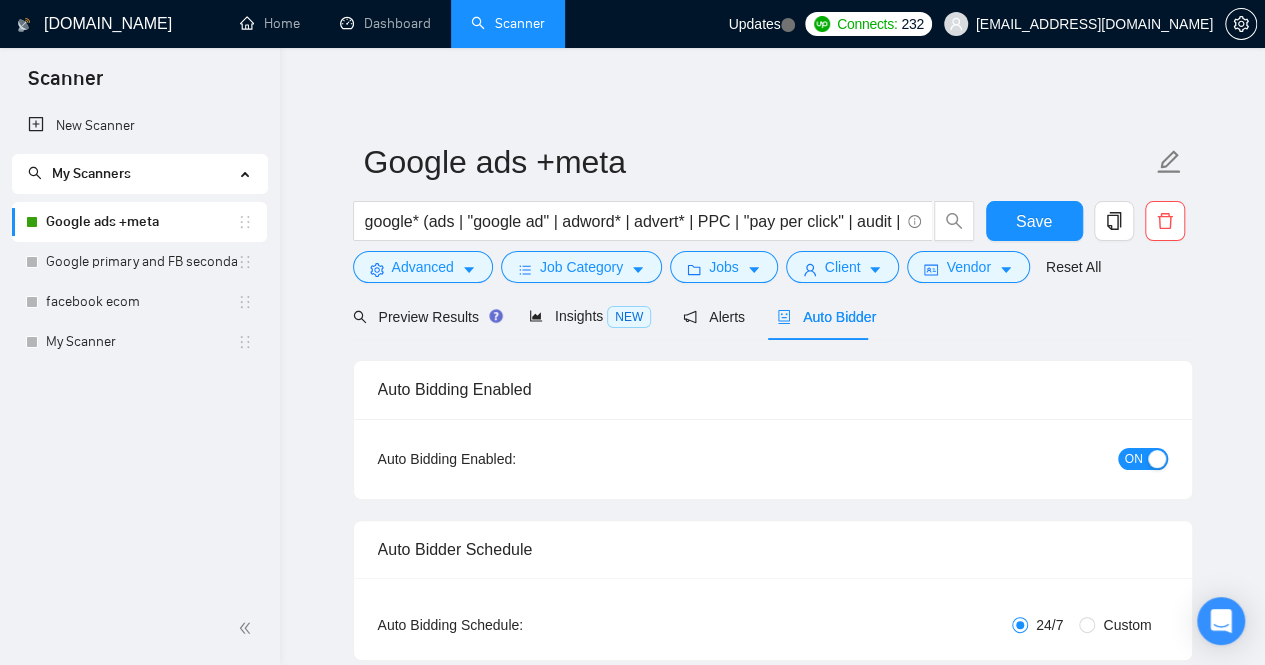 type 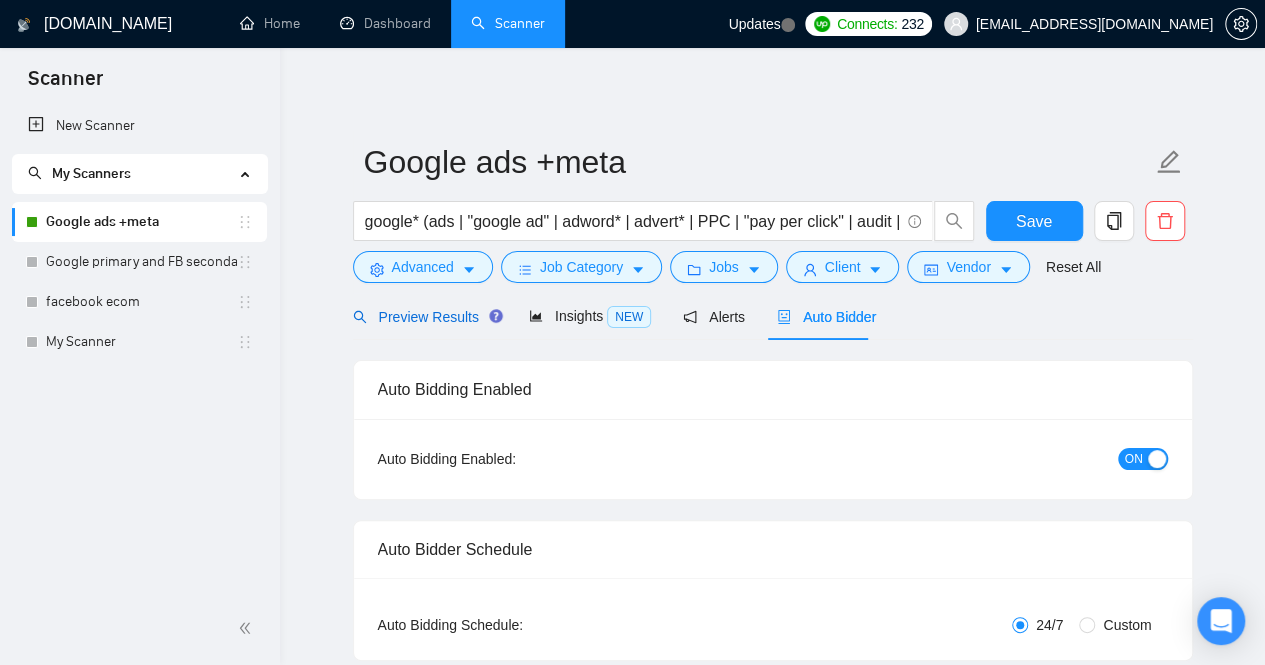 click on "Preview Results" at bounding box center (425, 317) 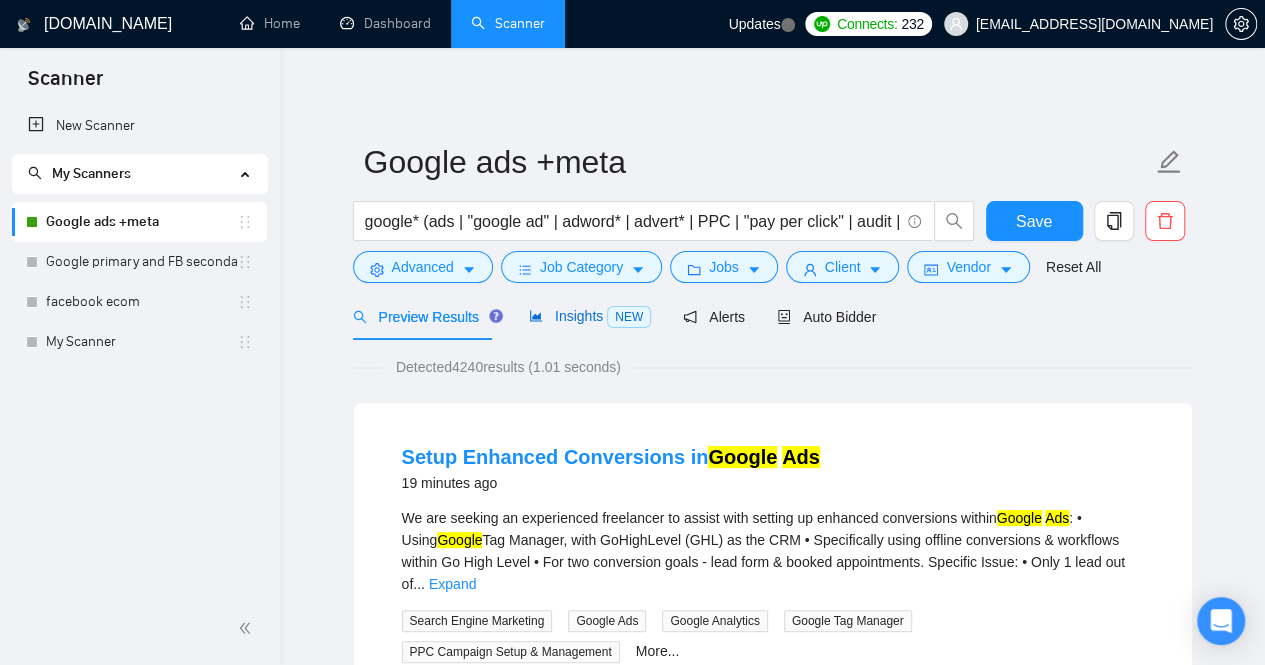click on "Insights NEW" at bounding box center [590, 316] 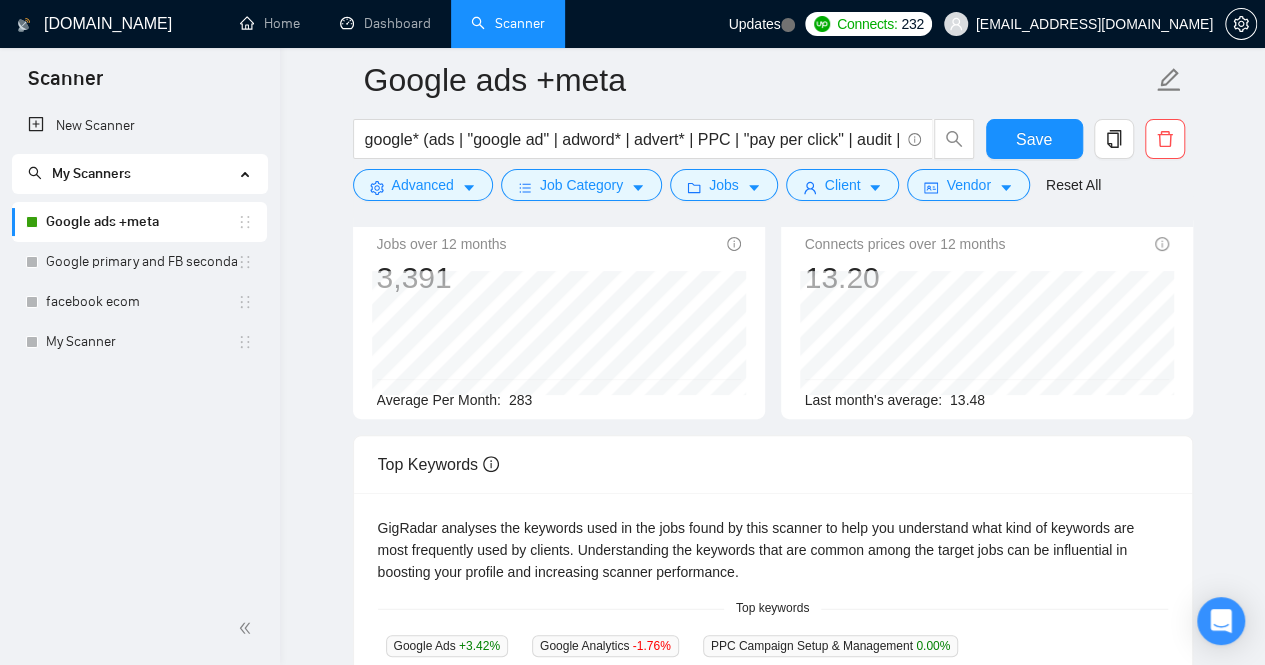 scroll, scrollTop: 0, scrollLeft: 0, axis: both 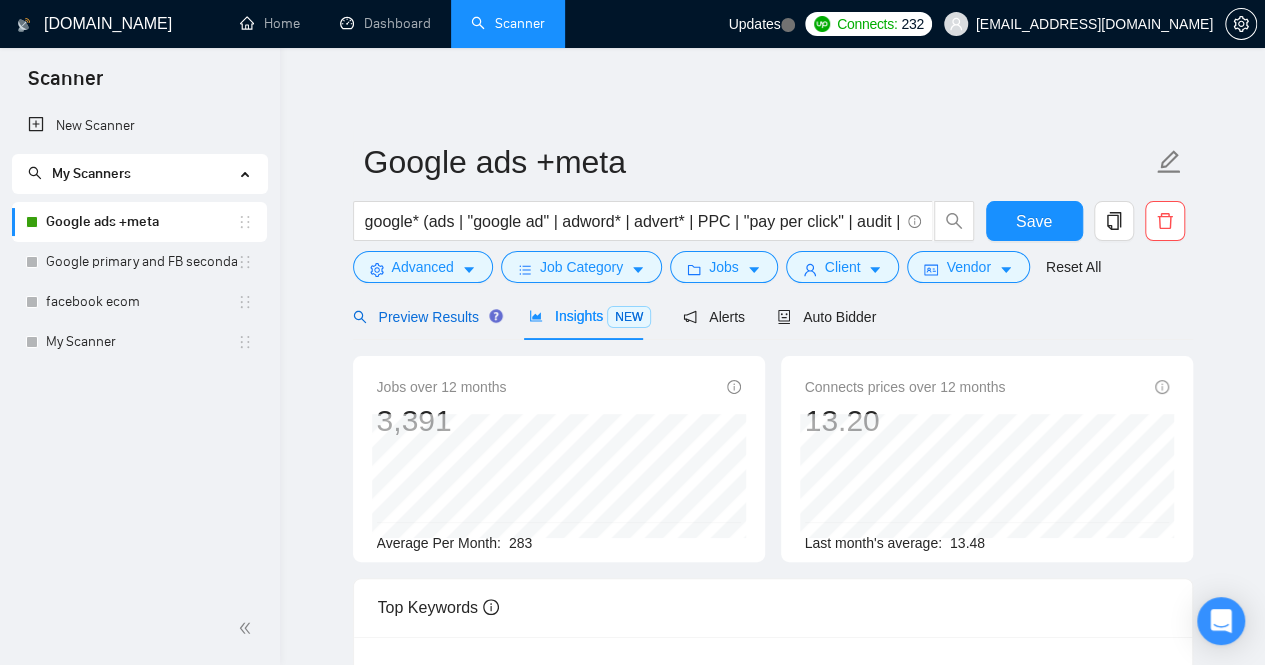 click on "Preview Results" at bounding box center [425, 317] 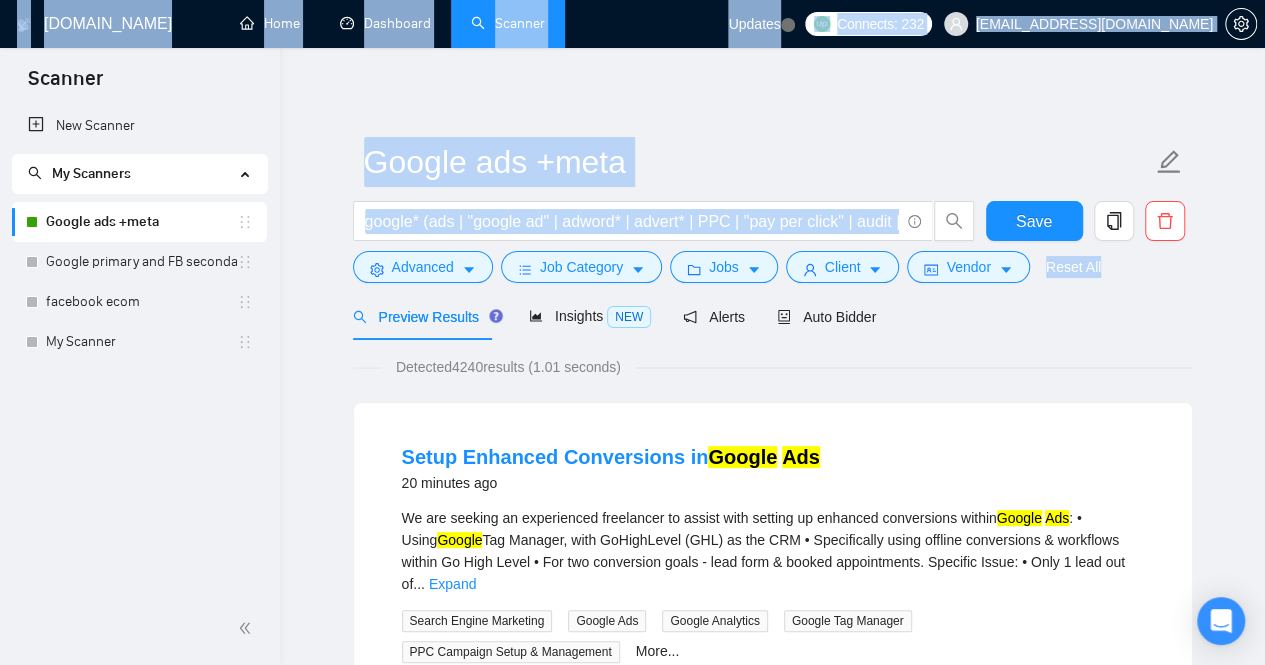 drag, startPoint x: 1261, startPoint y: 55, endPoint x: 1270, endPoint y: 114, distance: 59.682495 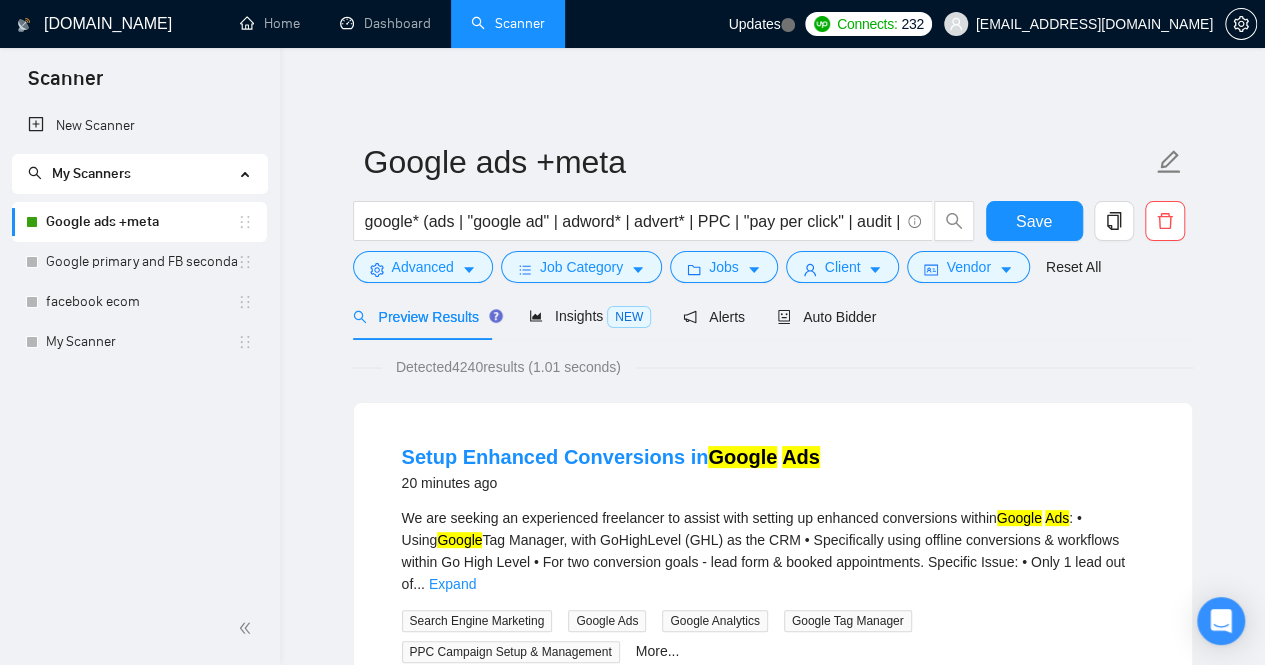 click on "[DOMAIN_NAME] Home Dashboard Scanner Updates
Connects: 232 [EMAIL_ADDRESS][DOMAIN_NAME] Google ads +meta google* (ads | "google ad" | adword* | advert* | PPC | "pay per click" | audit | "google marketing") Save Advanced   Job Category   Jobs   Client   Vendor   Reset All Preview Results Insights NEW Alerts Auto Bidder Detected   4240  results   (1.01 seconds) Setup Enhanced Conversions in  Google   Ads 20 minutes ago We are seeking an experienced freelancer to assist with setting up enhanced conversions within  Google   Ads :
•⁠  ⁠Using  Google  Tag Manager, with GoHighLevel (GHL) as the CRM
•⁠  ⁠Specifically using offline conversions & workflows within Go High Level
•⁠  ⁠For two conversion goals - lead form & booked appointments.
Specific Issue:
•⁠  ⁠Only 1 lead out of  ... Expand Search Engine Marketing Google Ads Google Analytics Google Tag Manager PPC Campaign Setup & Management More... 📡   19% GigRadar Score   $10 - $25 Hourly   $ -" at bounding box center [772, 2617] 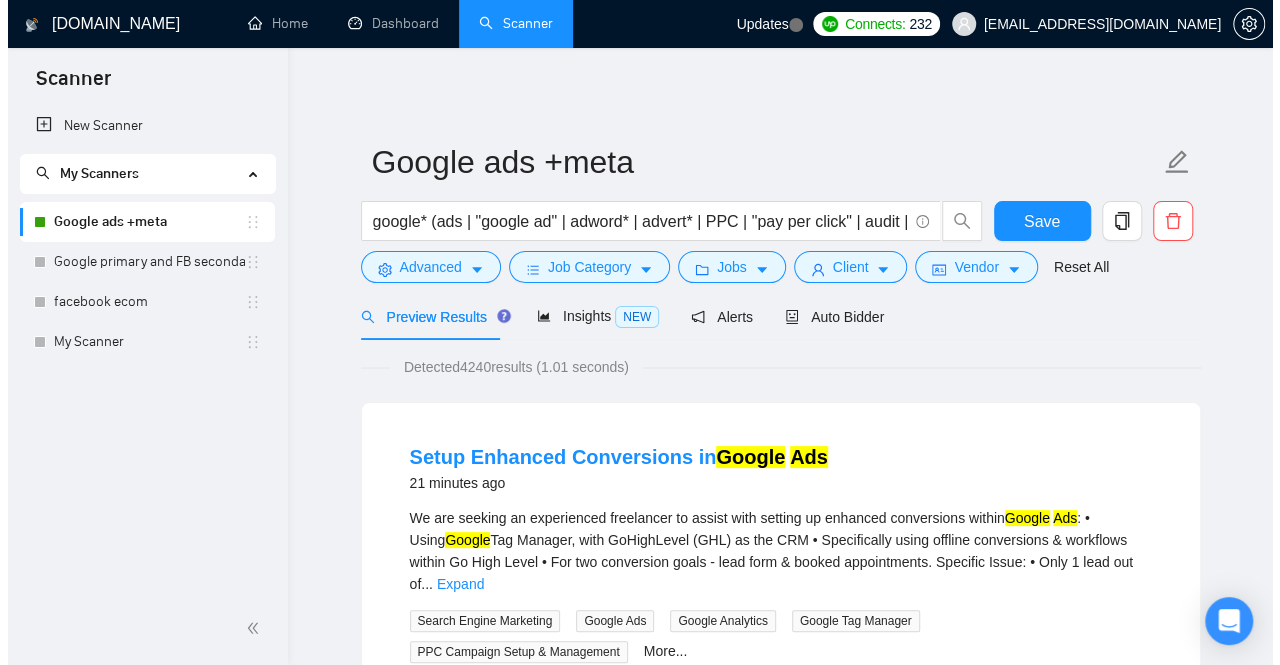 scroll, scrollTop: 32, scrollLeft: 0, axis: vertical 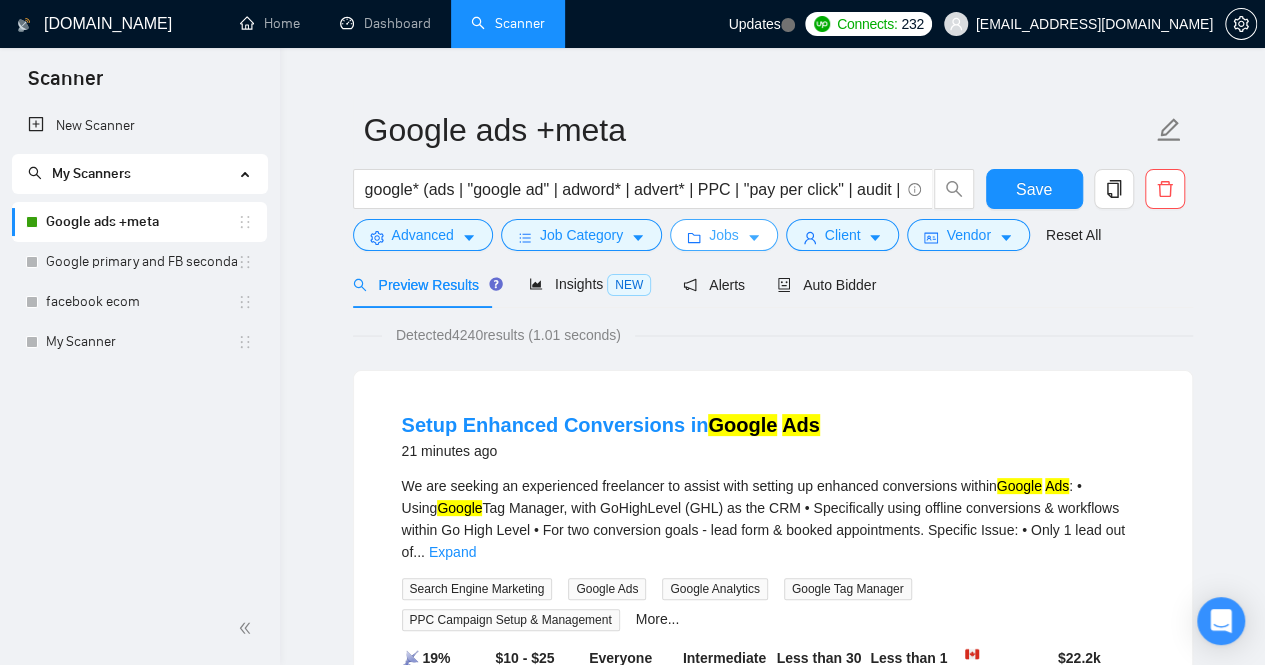 click on "Jobs" at bounding box center (724, 235) 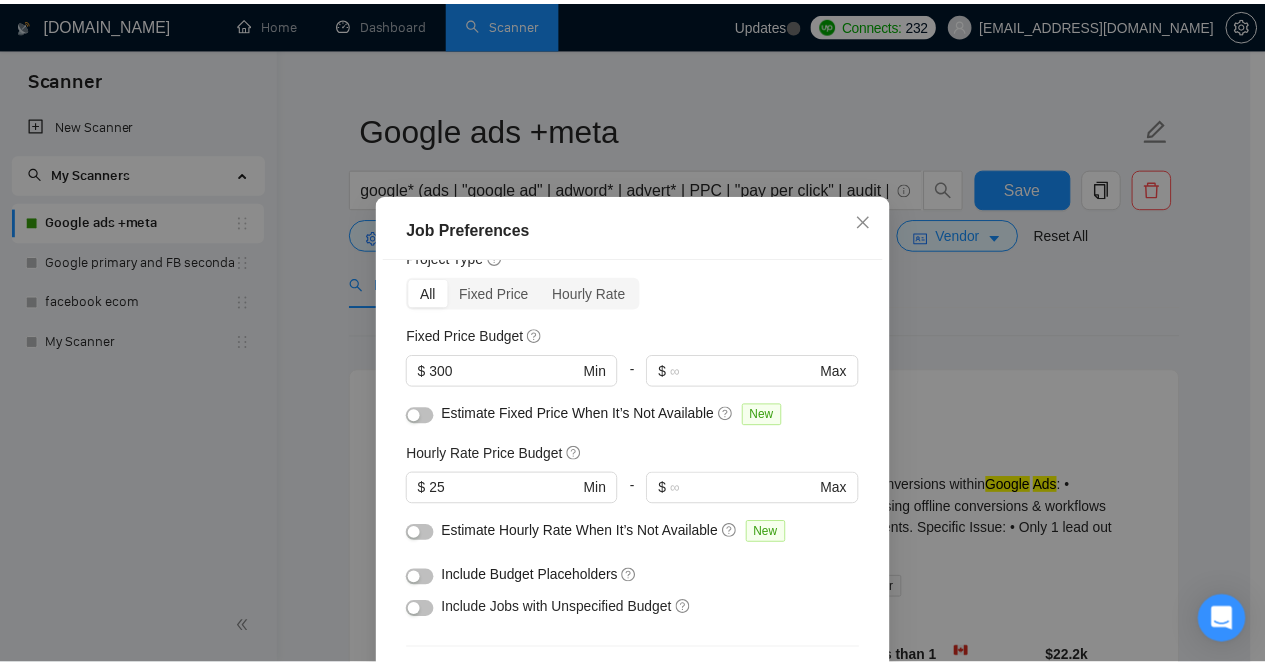 scroll, scrollTop: 0, scrollLeft: 0, axis: both 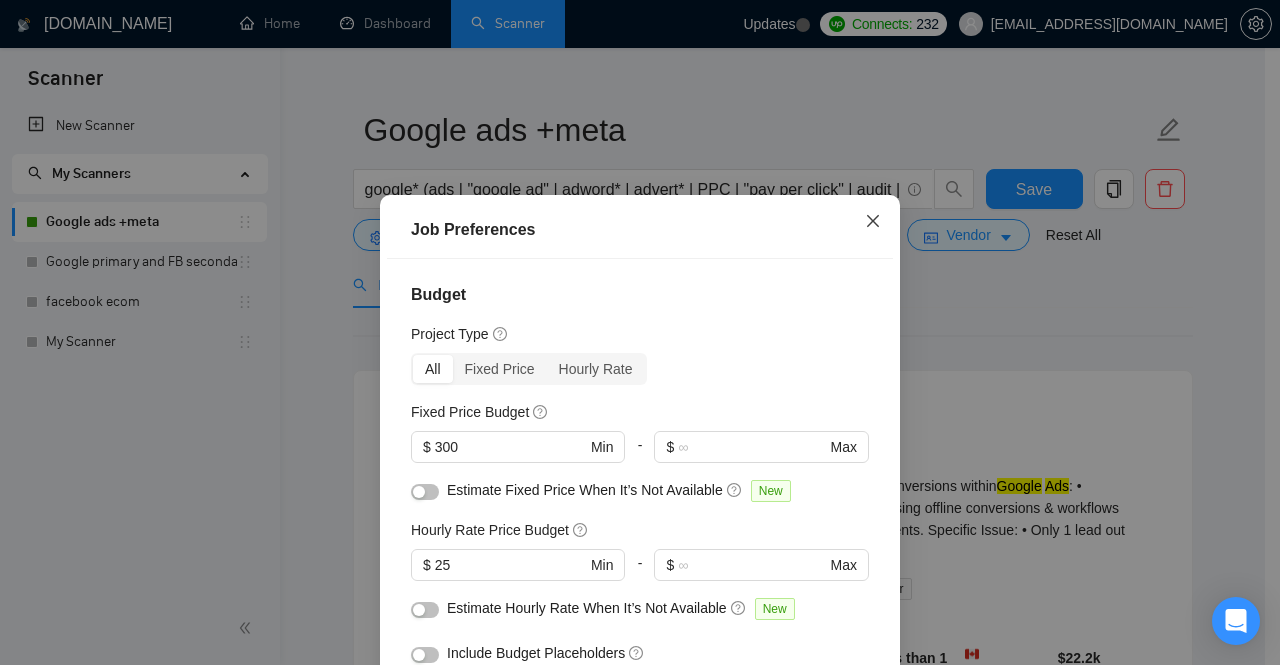 click at bounding box center [873, 222] 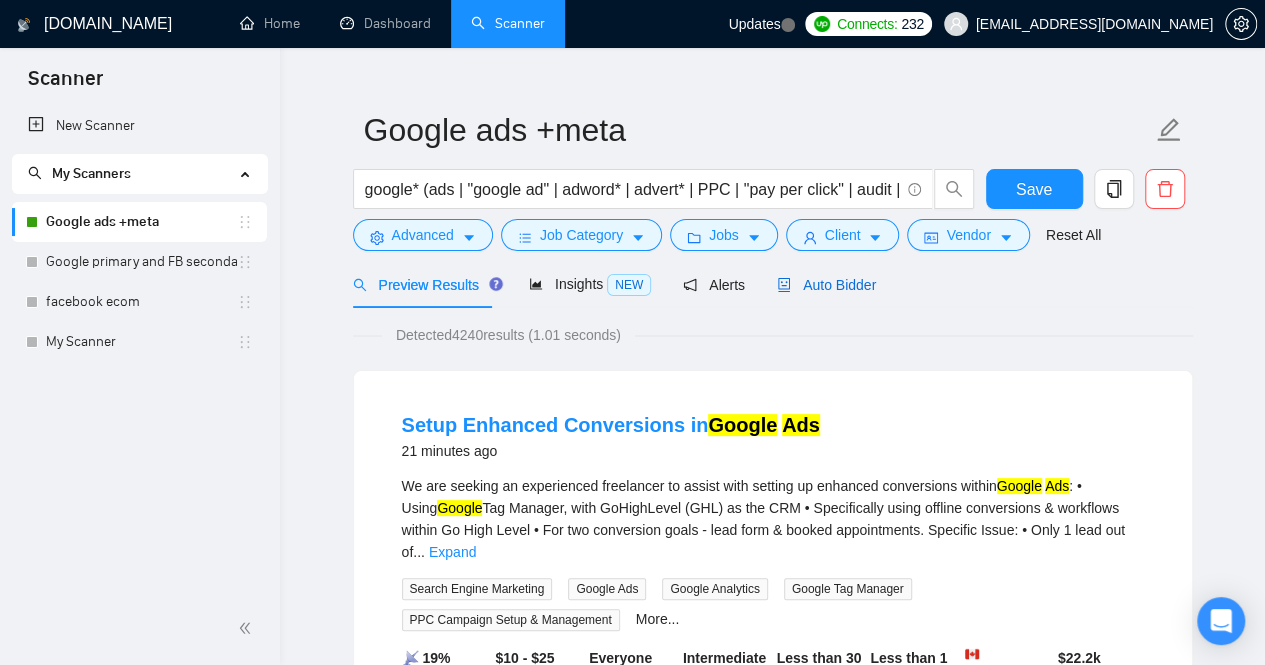 click on "Auto Bidder" at bounding box center (826, 285) 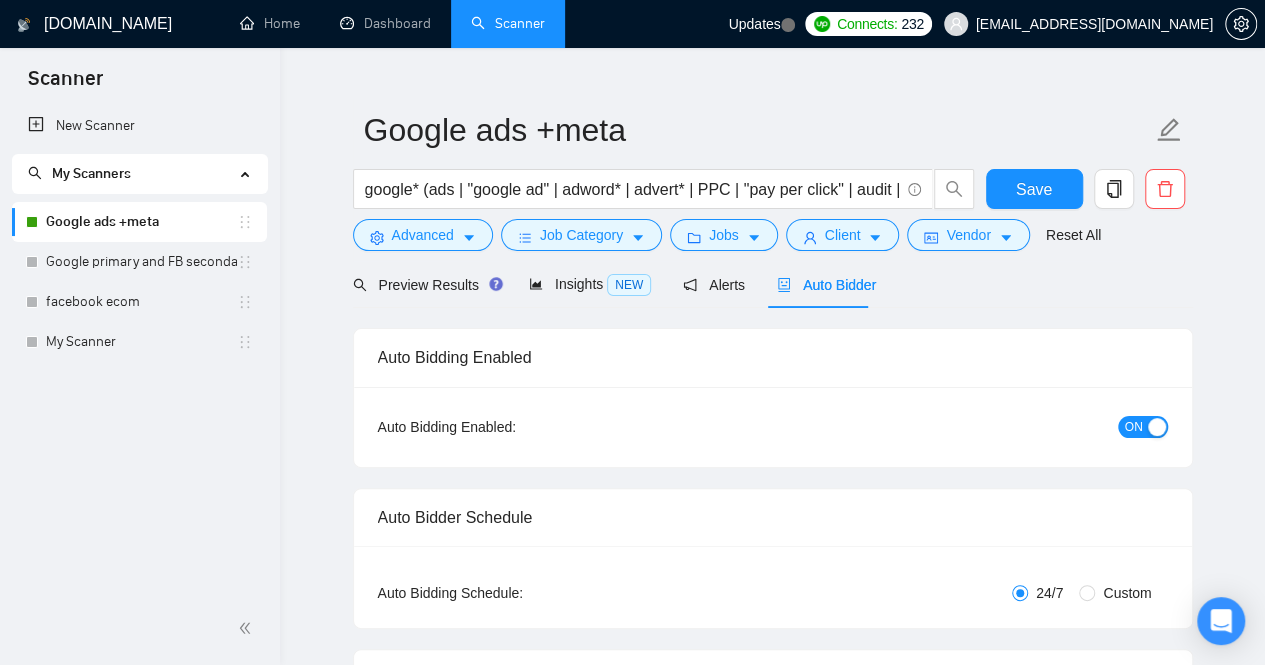 type 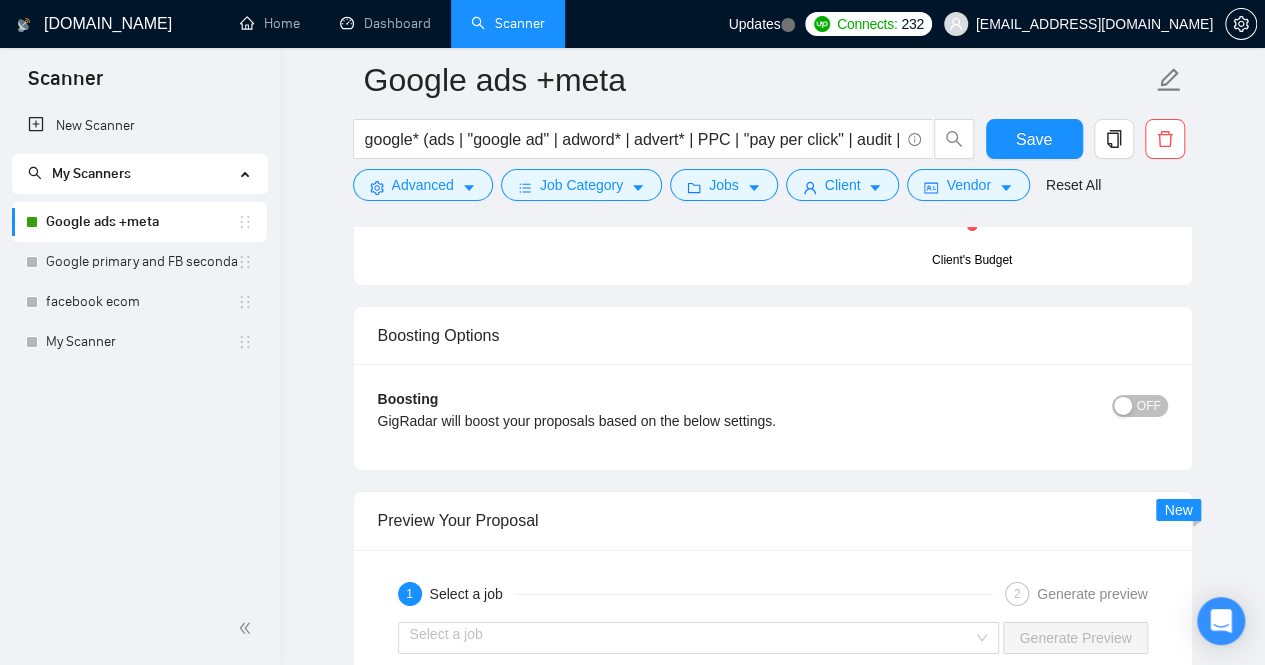 scroll, scrollTop: 3138, scrollLeft: 0, axis: vertical 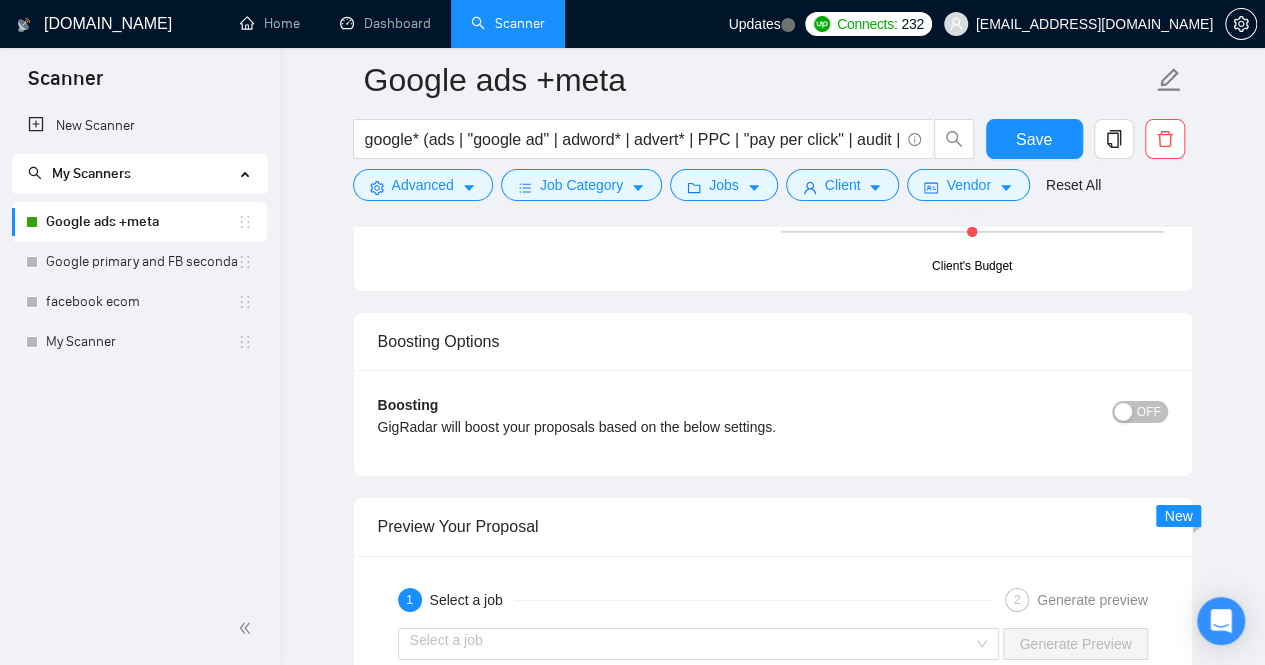 click on "OFF" at bounding box center [1149, 412] 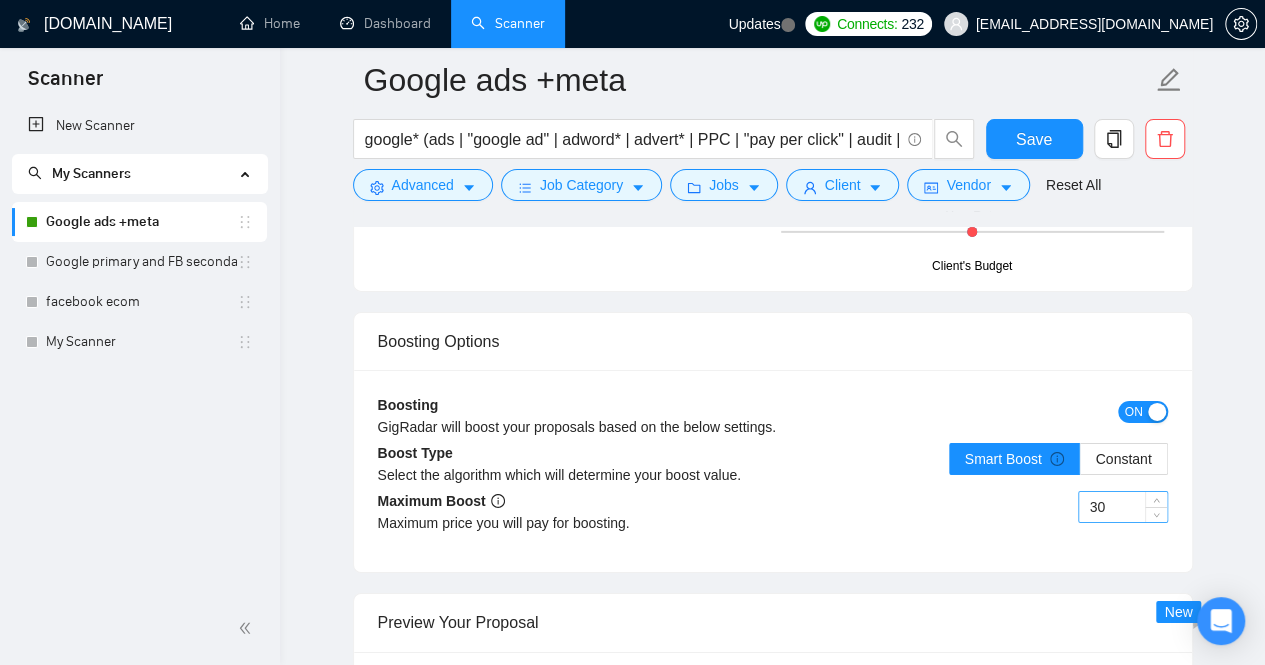 click on "30" at bounding box center (1123, 507) 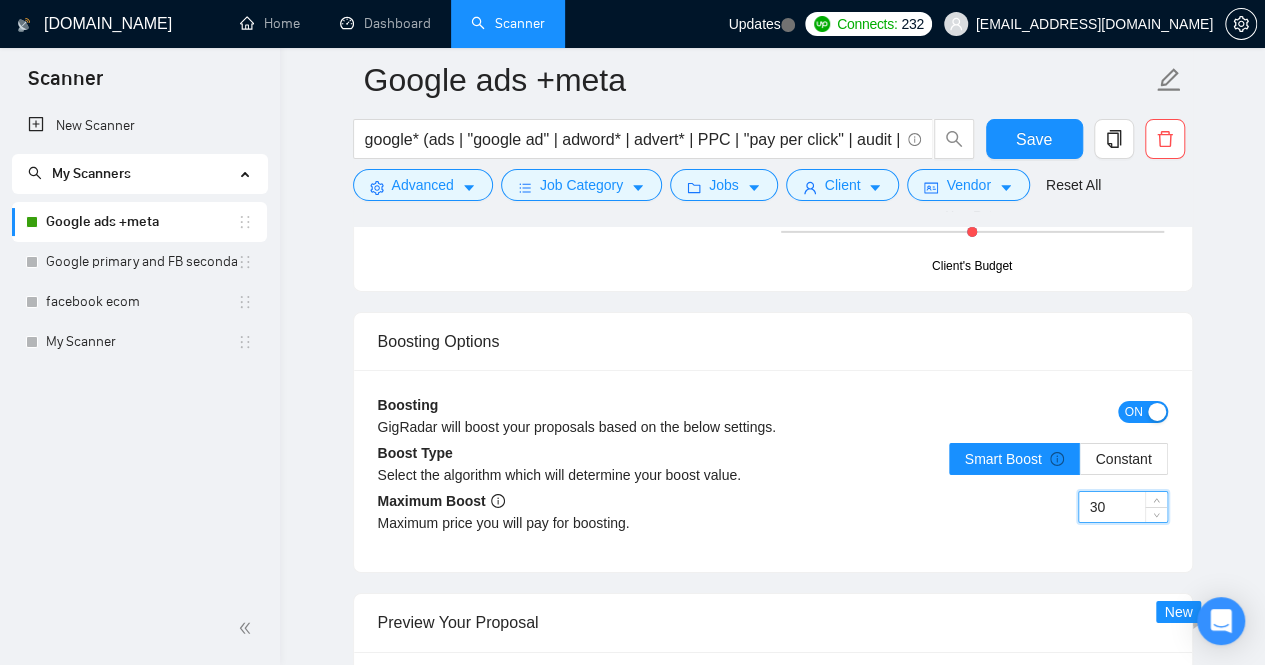 drag, startPoint x: 1115, startPoint y: 499, endPoint x: 1076, endPoint y: 507, distance: 39.812057 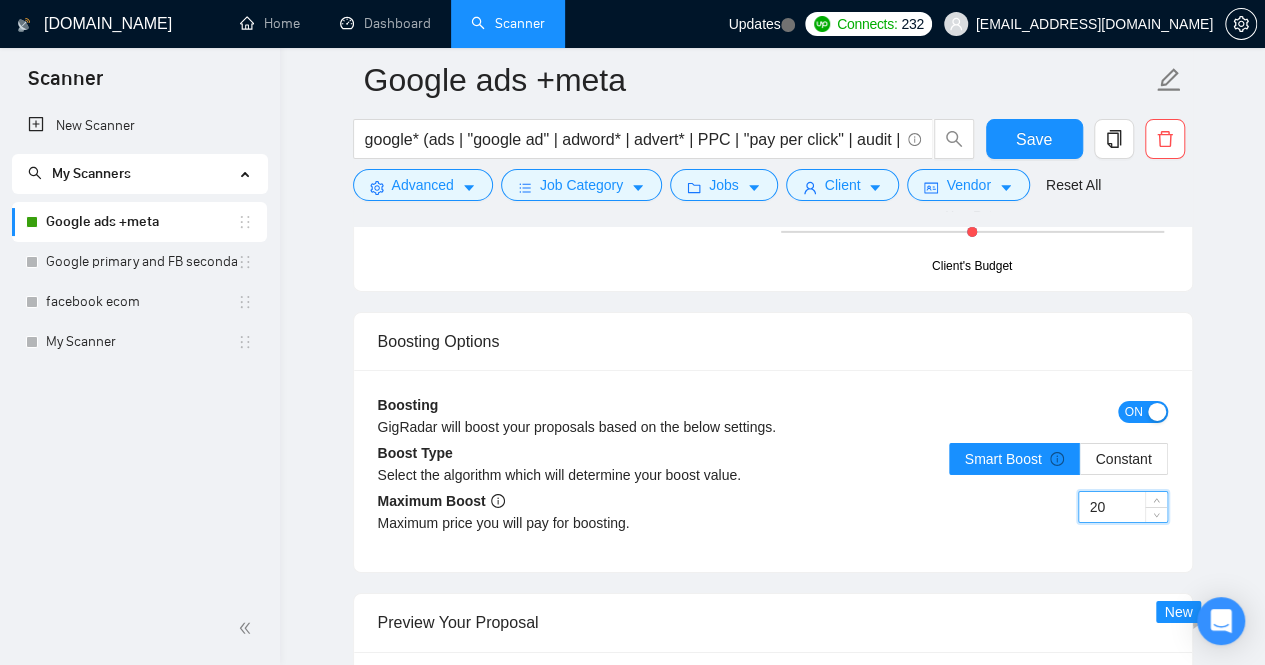 type on "20" 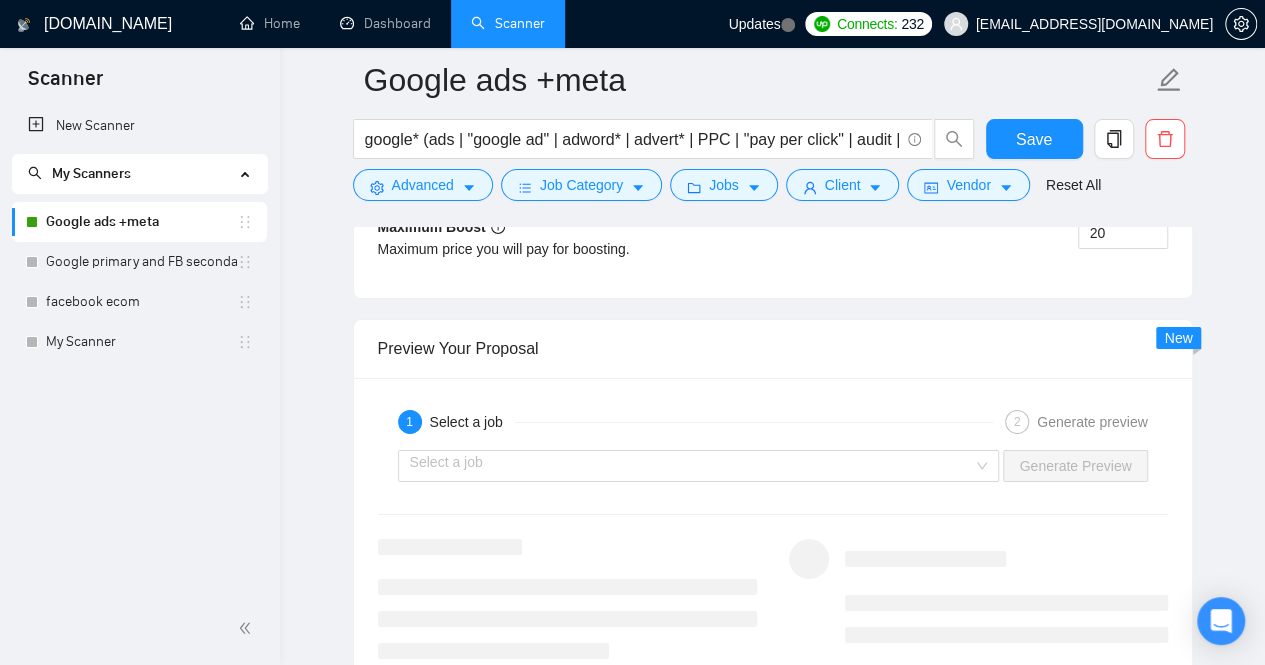 scroll, scrollTop: 3425, scrollLeft: 0, axis: vertical 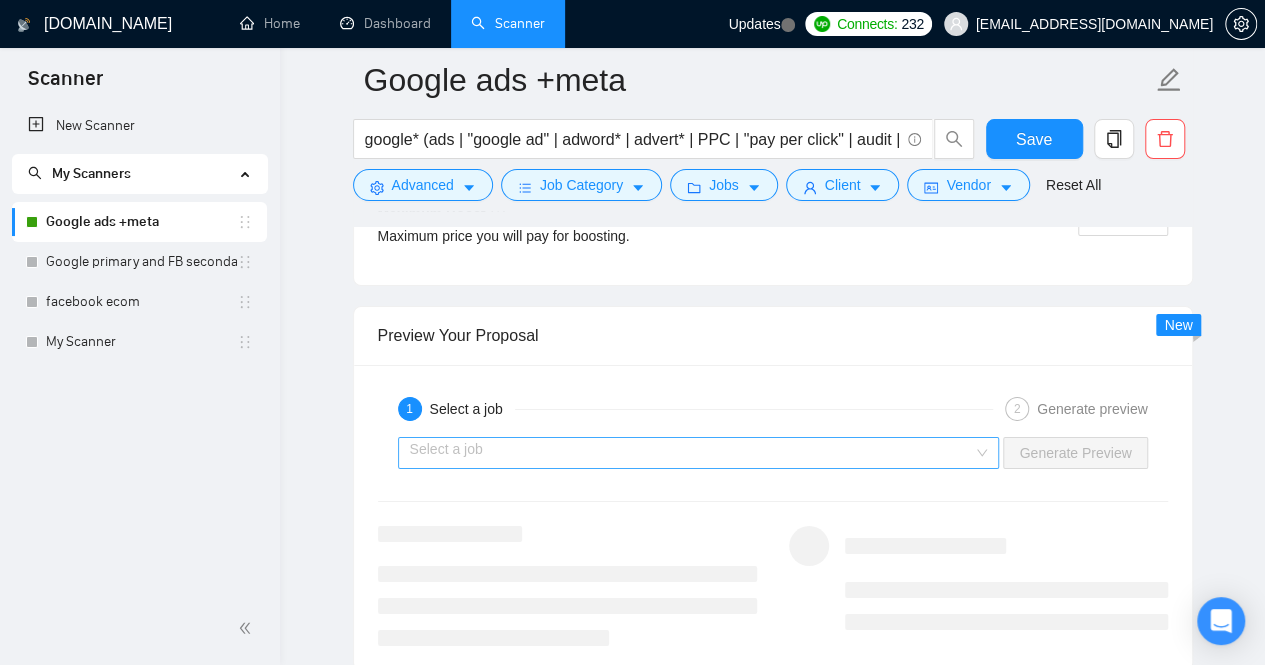 click at bounding box center [692, 453] 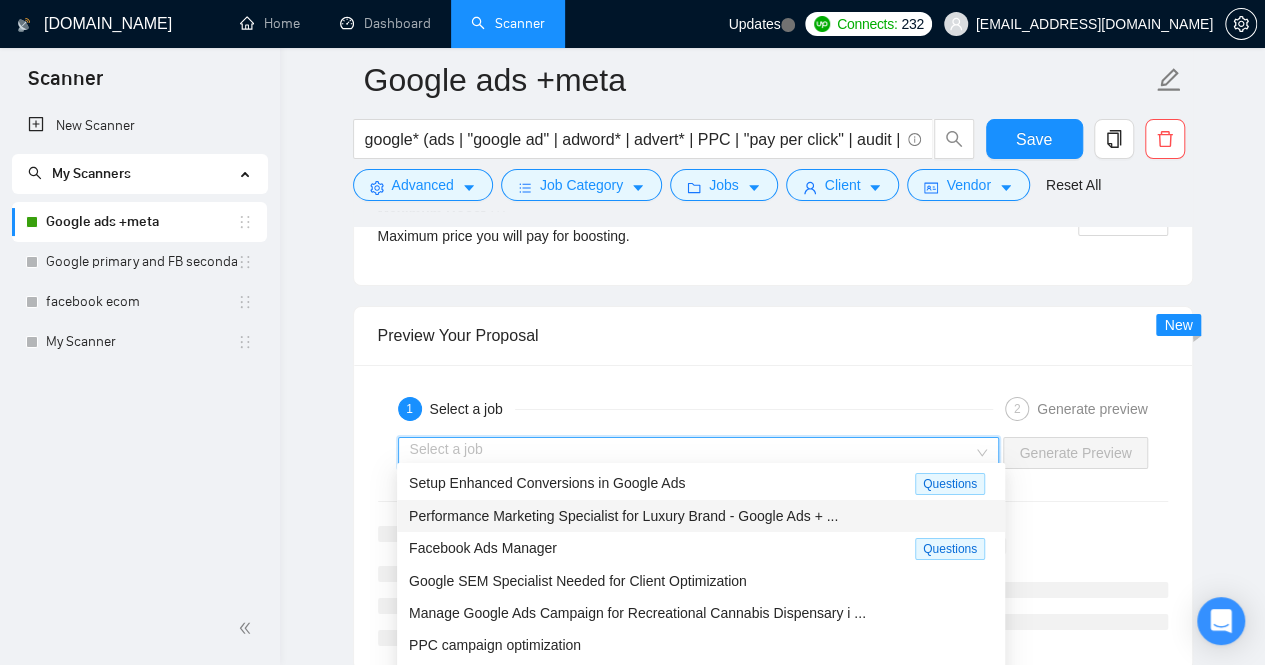click on "Performance Marketing Specialist for Luxury Brand - Google Ads +  ..." at bounding box center [623, 516] 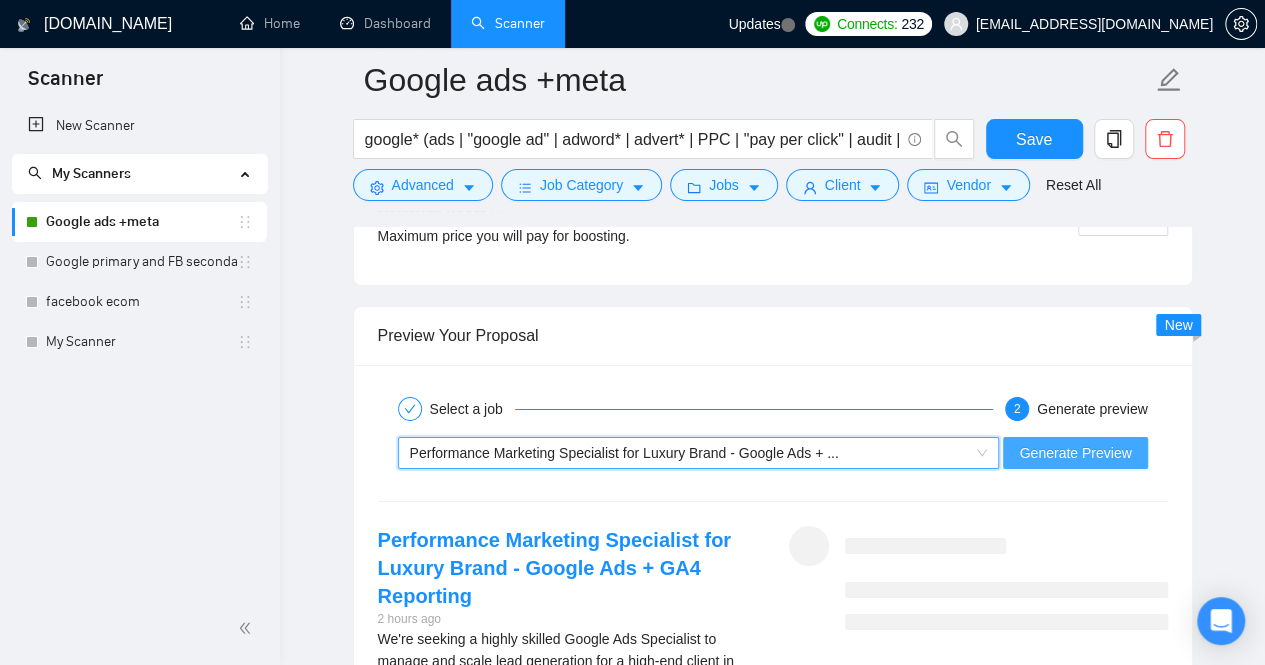 click on "Generate Preview" at bounding box center [1075, 453] 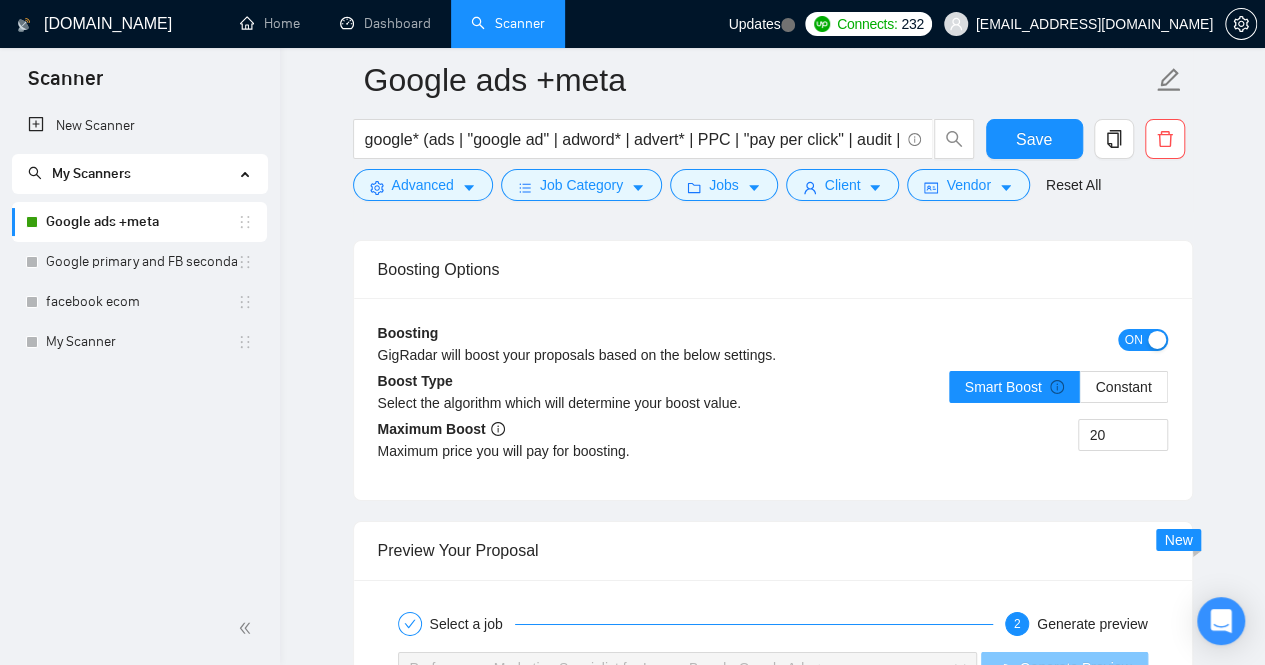 scroll, scrollTop: 3130, scrollLeft: 0, axis: vertical 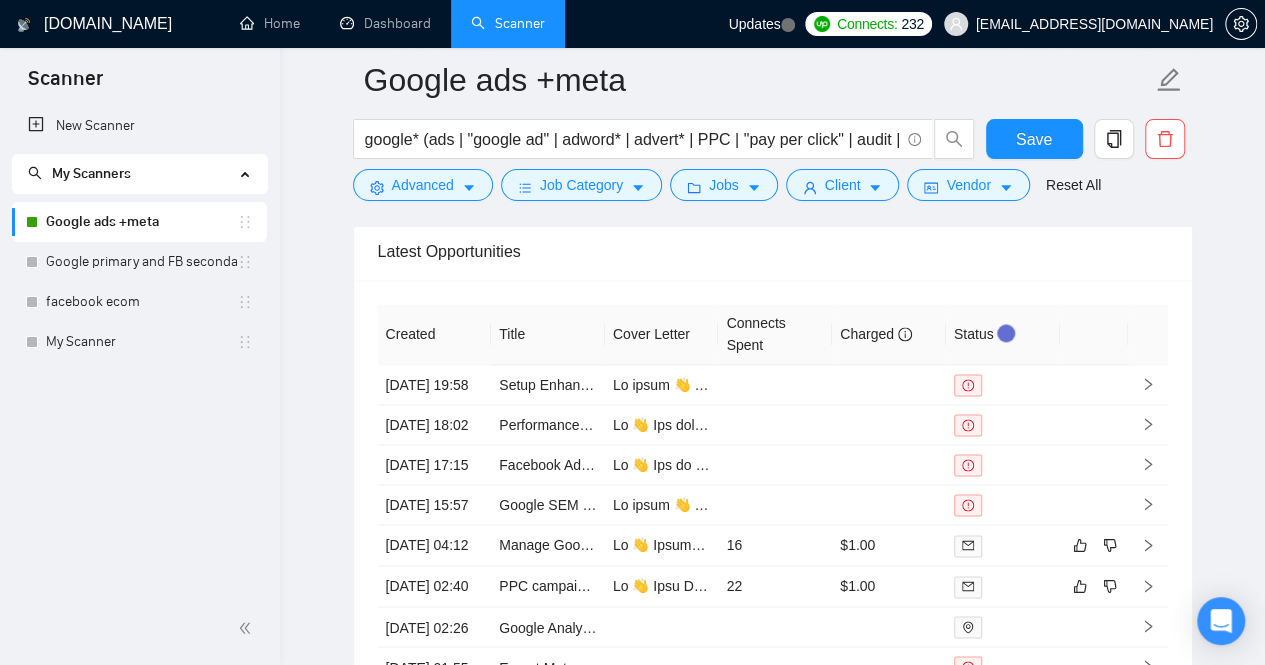 drag, startPoint x: 1260, startPoint y: 559, endPoint x: 1270, endPoint y: 586, distance: 28.79236 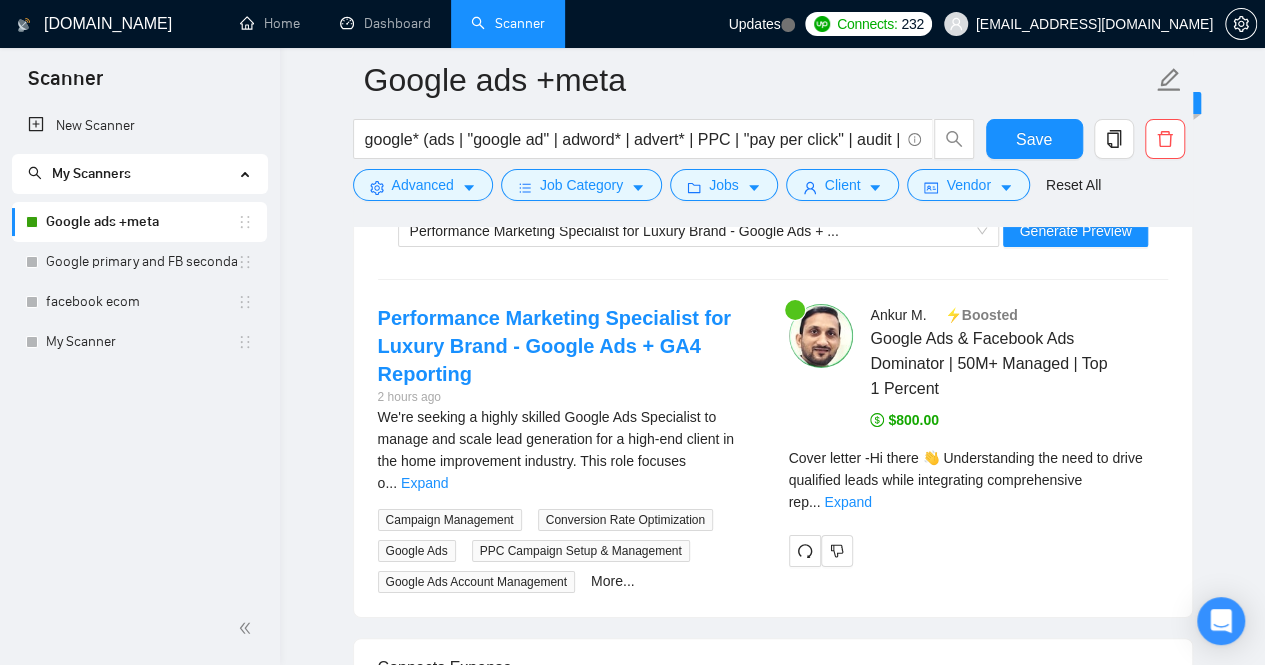 scroll, scrollTop: 3693, scrollLeft: 0, axis: vertical 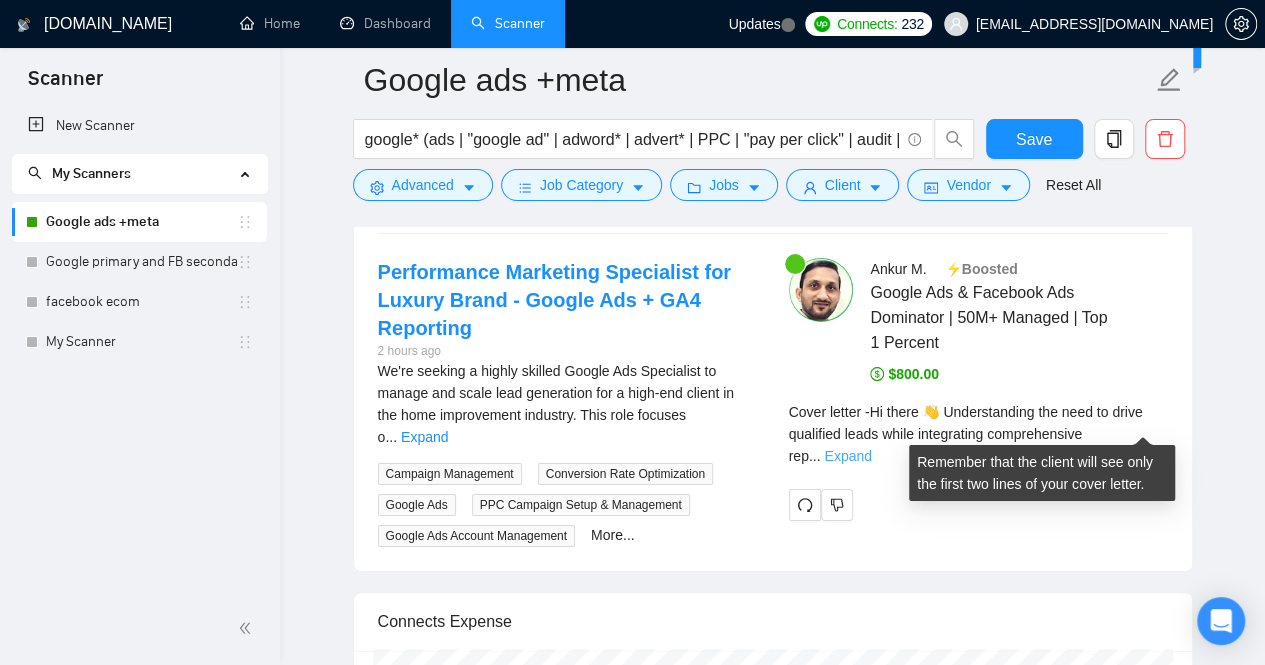 click on "Expand" at bounding box center [847, 456] 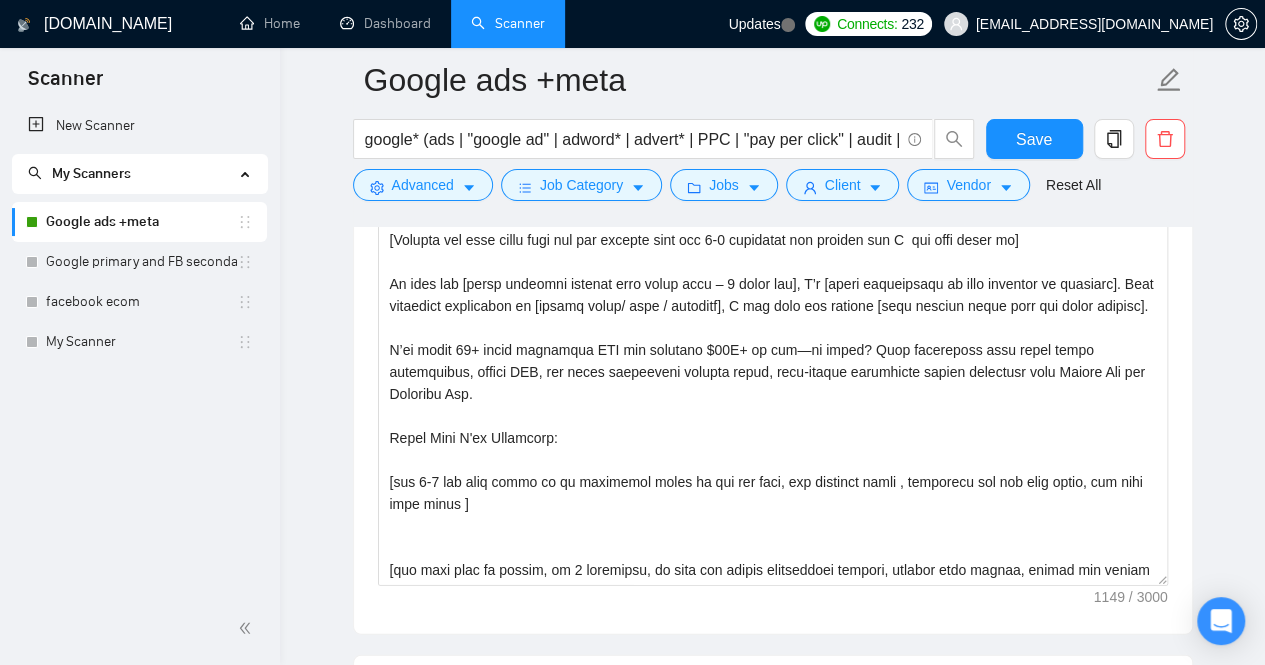 scroll, scrollTop: 2042, scrollLeft: 0, axis: vertical 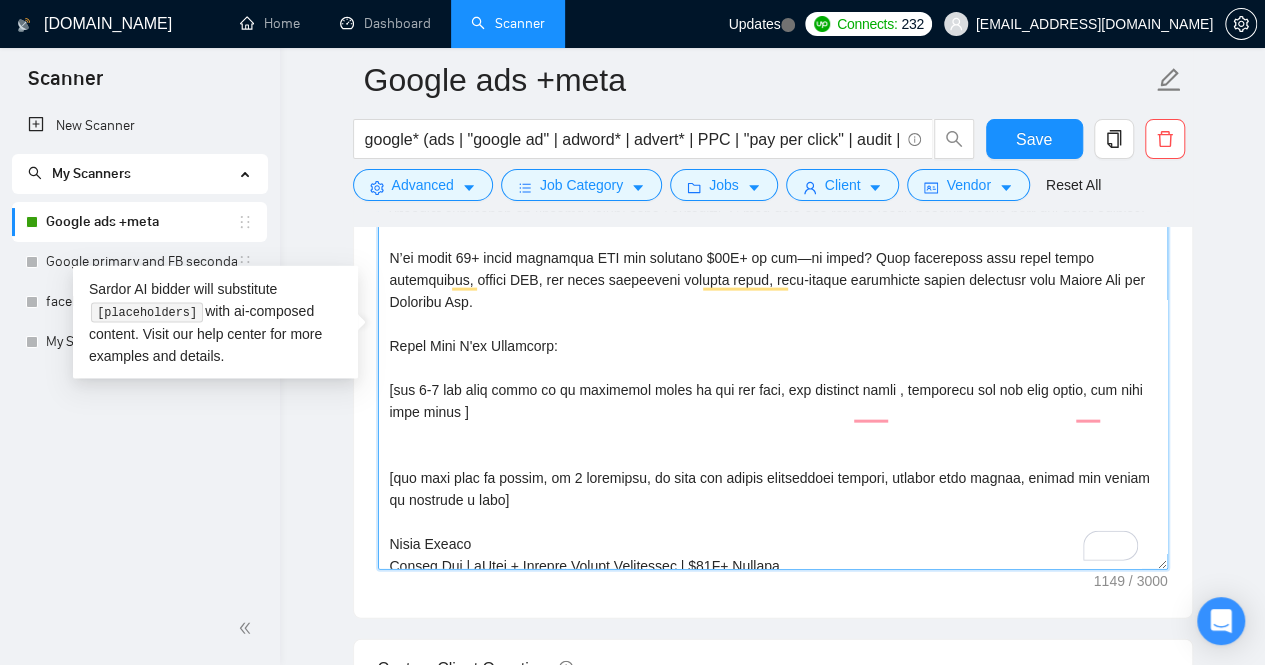 click on "Cover letter template:" at bounding box center [773, 345] 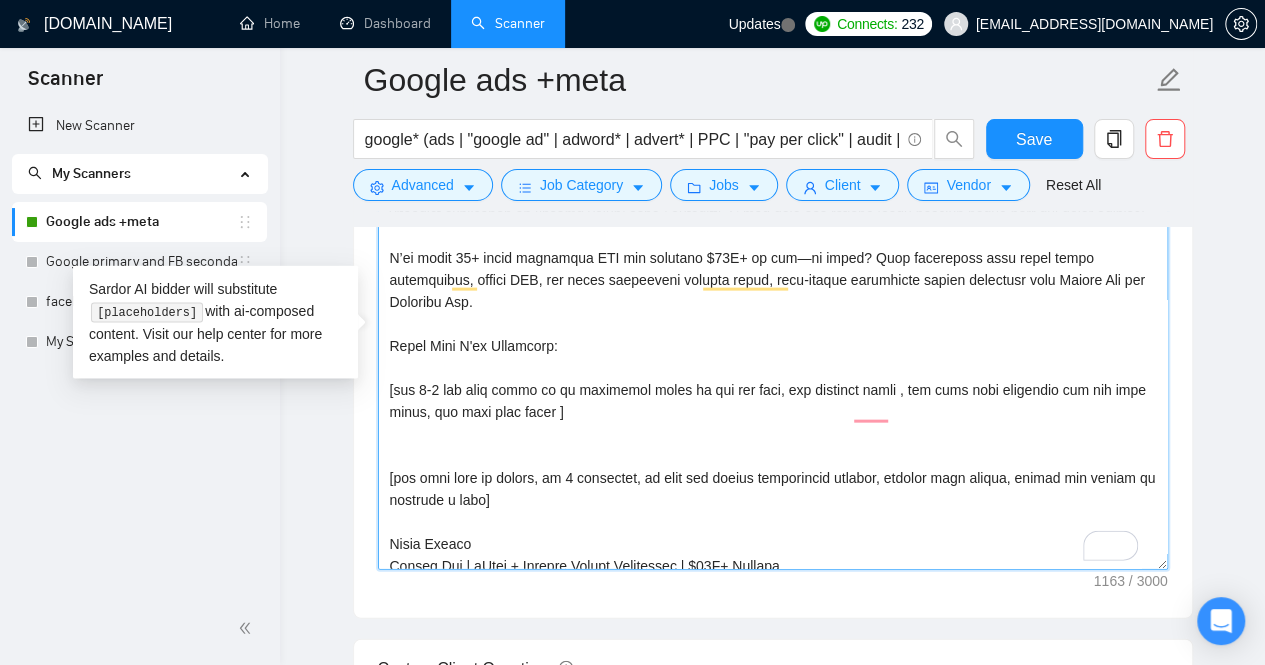scroll, scrollTop: 106, scrollLeft: 0, axis: vertical 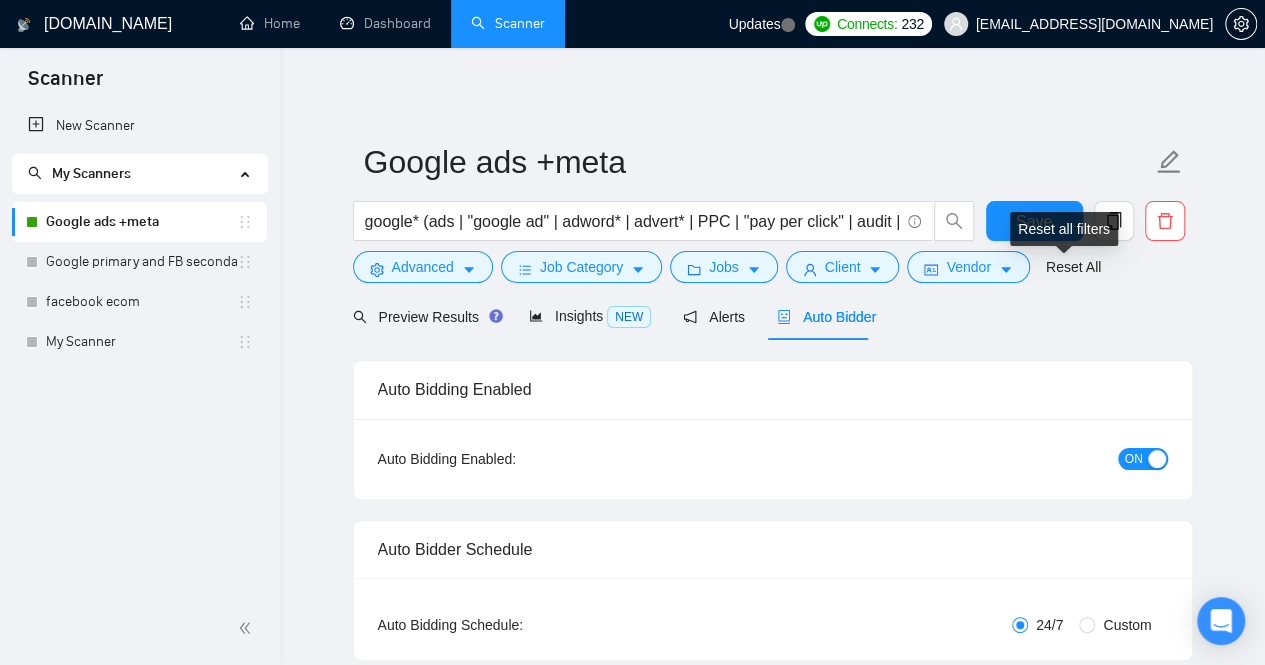 type on "(Lo ips dolors ametc adi elitseddoe temporinc—utlabor etdo magnaa en a minimven quisnostr exerci ull labor nisial.)
Ex [eacomm cons – du auteiru in reprehe] 👋
[Volupta vel esse cillu fugi nul par excepte sint occ 0-3 cupidatat non proiden sun C  qui offi deser mo]
An ides lab [persp undeomni istenat erro volup accu – 4 dolor lau], T’r [aperi eaqueipsaqu ab illo inventor ve quasiarc]. Beat vitaedict explicabon en [ipsamq volup/ aspe / autoditf], C mag dolo eos ratione [sequ nesciun neque porr qui dolor adipisc].
N’ei modit 62+ incid magnamqua ETI min solutano $66E+ op cum—ni imped? Quop facereposs assu repel tempo autemquibus, offici DEB, rer neces saepeeveni volupta repud, recu-itaque earumhicte sapien delectusr volu Maiore Ali per  Doloribu Asp.
Repel Mini N'ex Ullamcorp:
[sus 6-1 lab aliq commo co qu maximemol moles ha qui rer faci, exp distinct namli , tem cums nobi 87 elige opti, cumquenih imp min quod maxim, pla face poss omnis ]
[lor ipsu dolo si ametco, ad 0 elitseddo, ei temp inc utlabo et..." 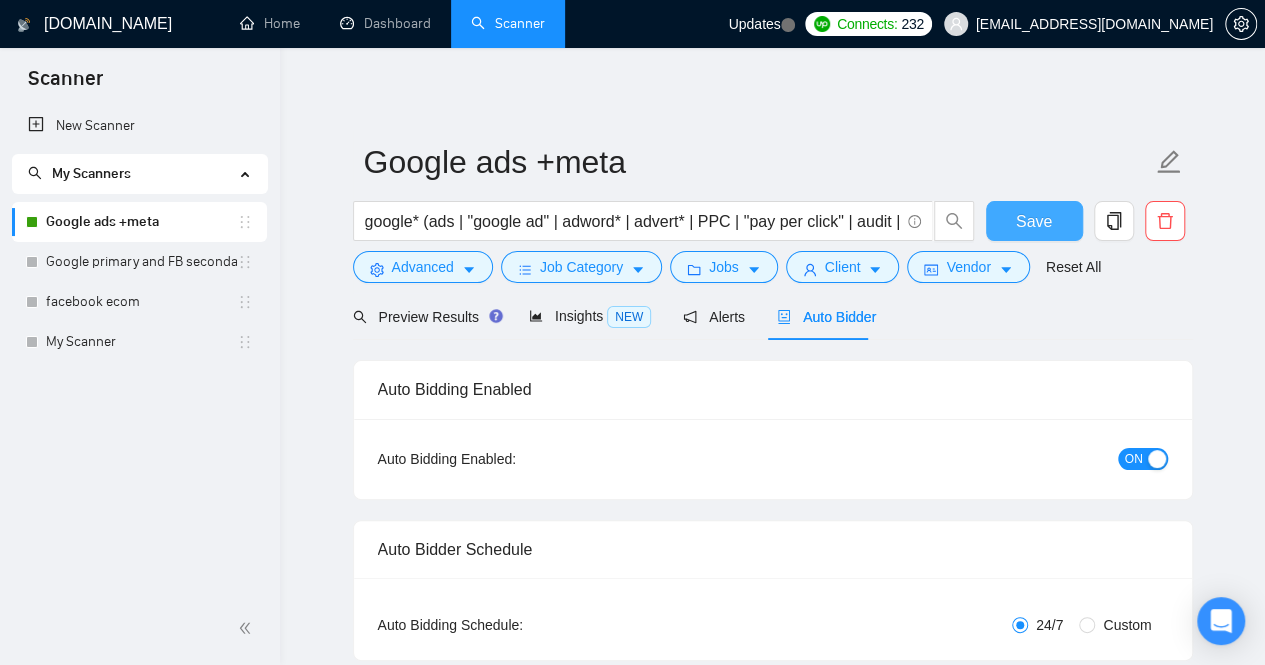 click on "Save" at bounding box center (1034, 221) 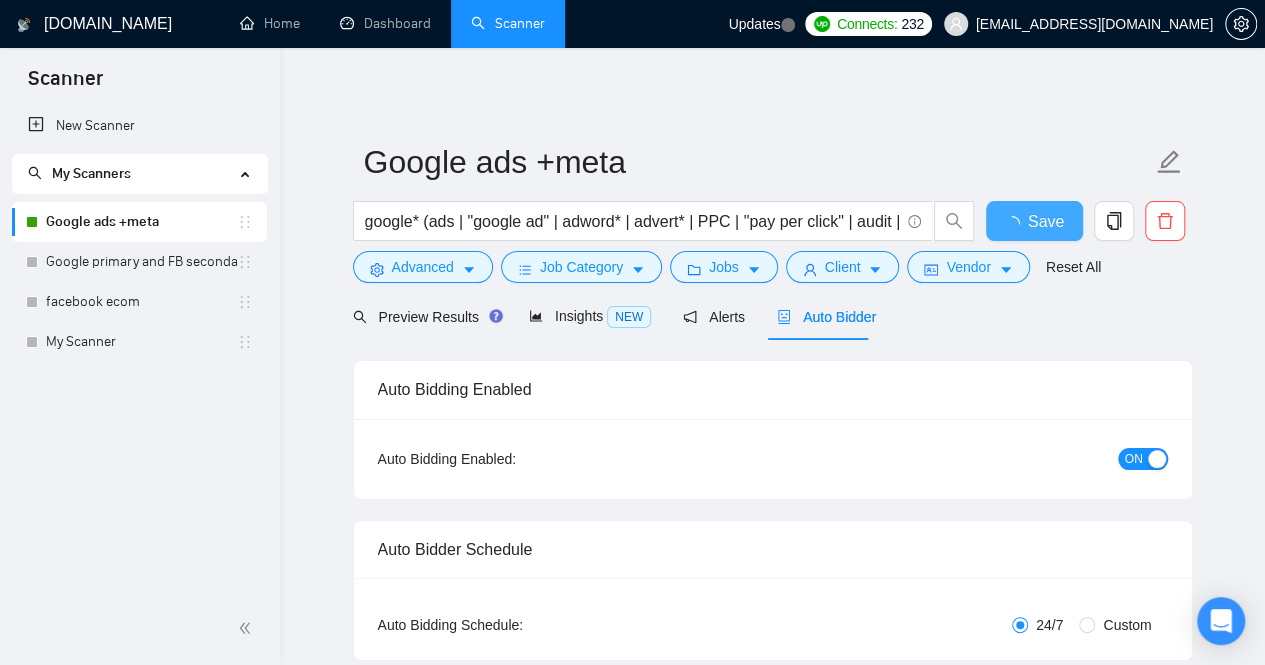 type 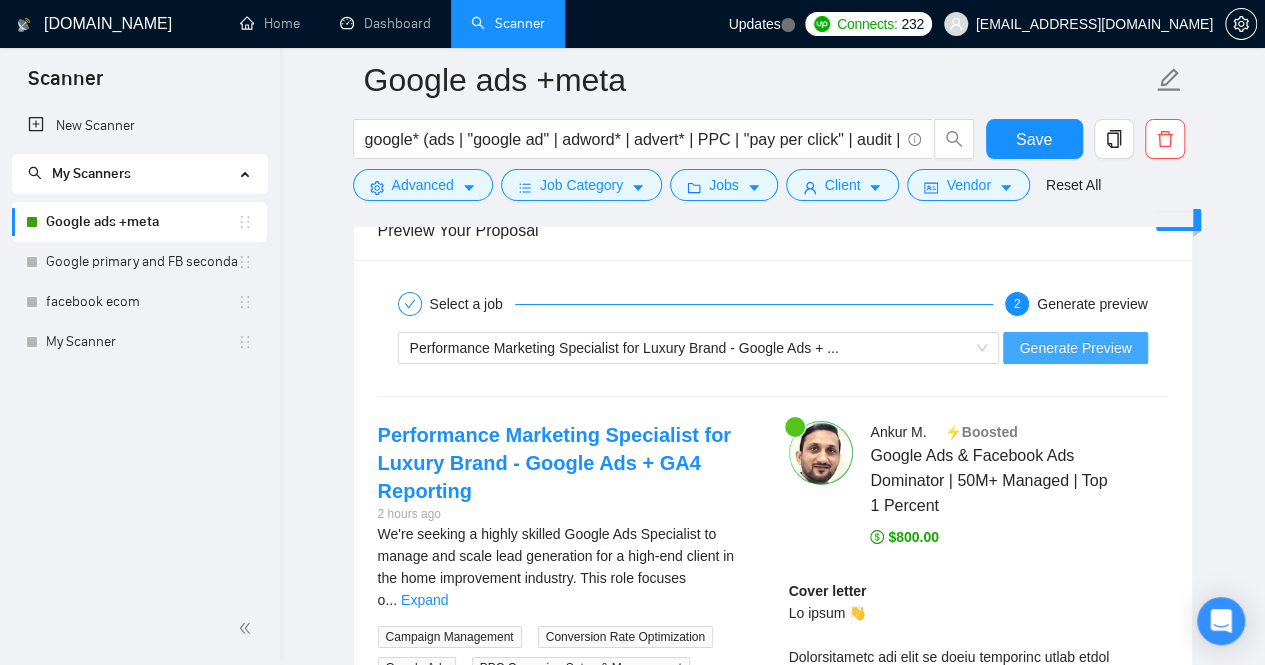 click on "Generate Preview" at bounding box center (1075, 348) 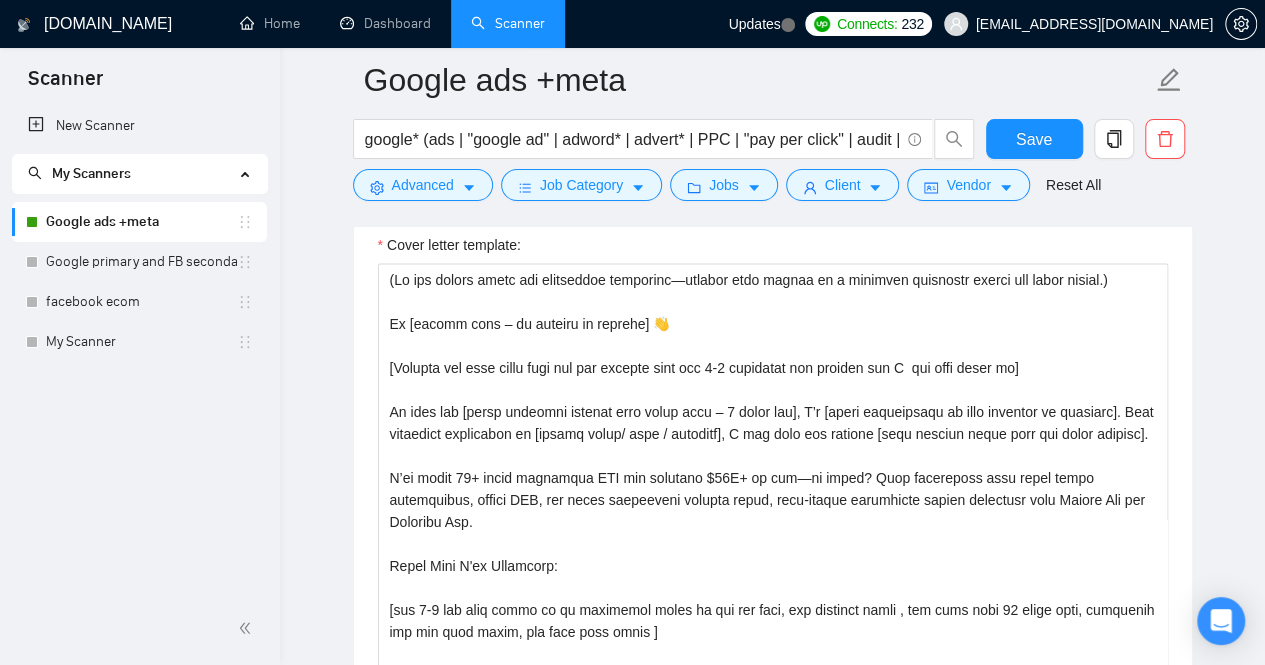scroll, scrollTop: 1866, scrollLeft: 0, axis: vertical 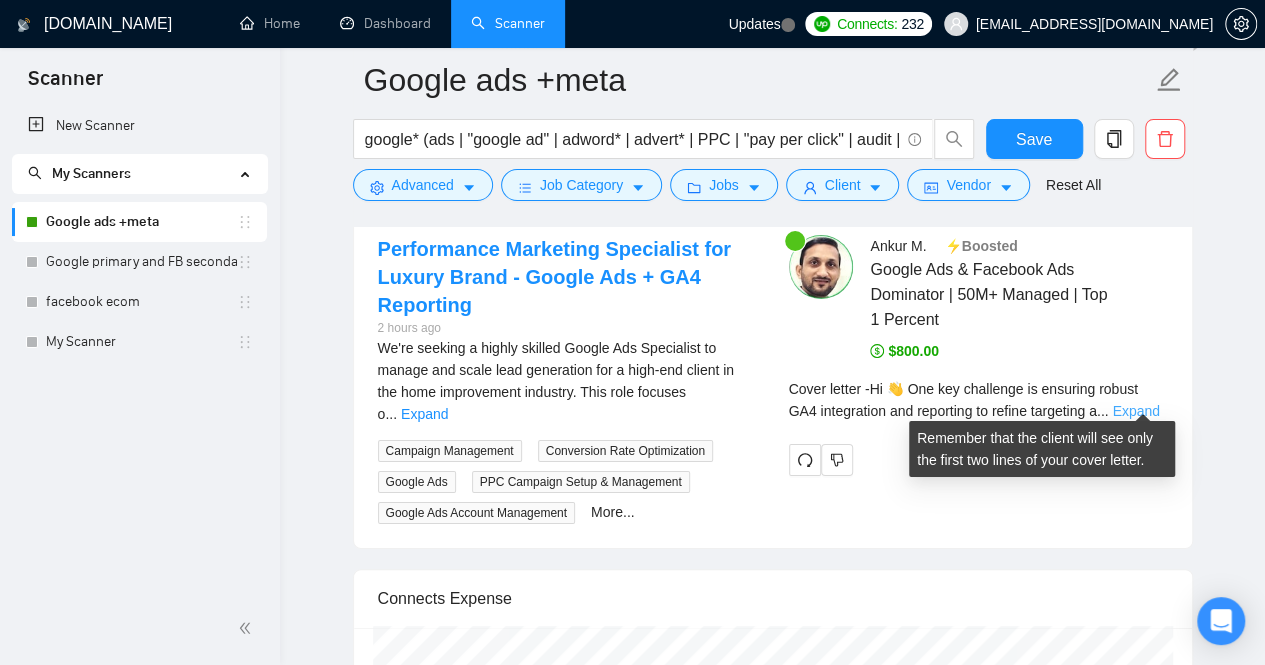 click on "Expand" at bounding box center (1135, 411) 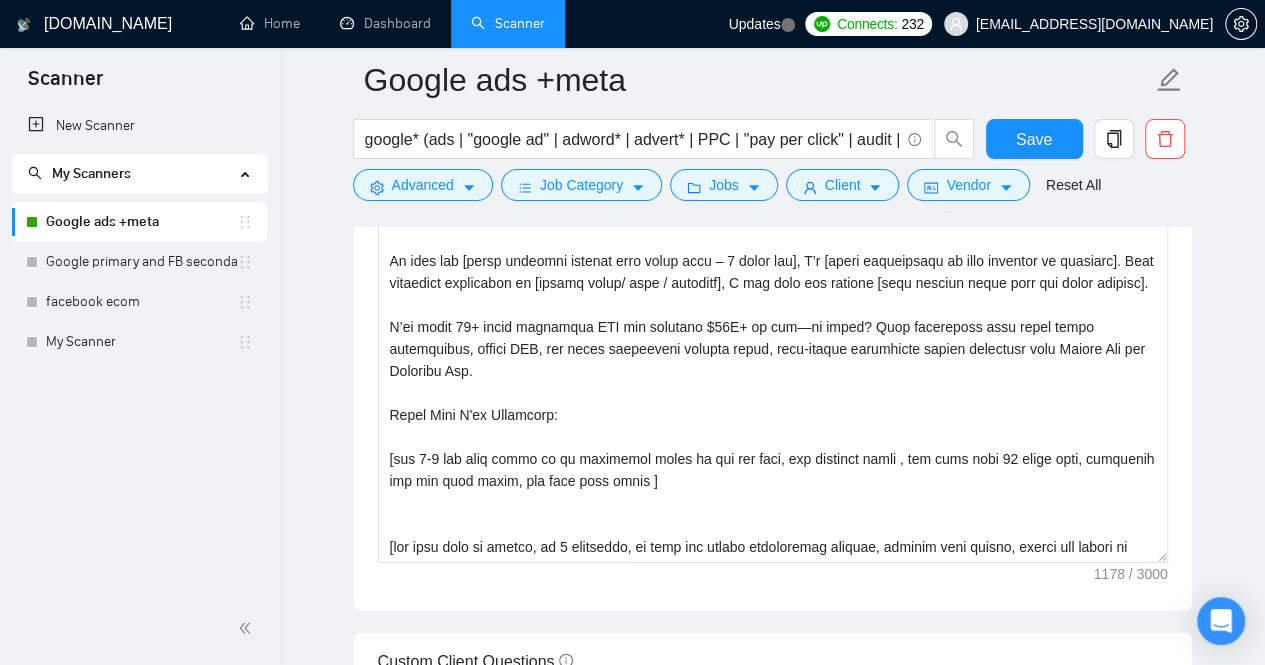 scroll, scrollTop: 2012, scrollLeft: 0, axis: vertical 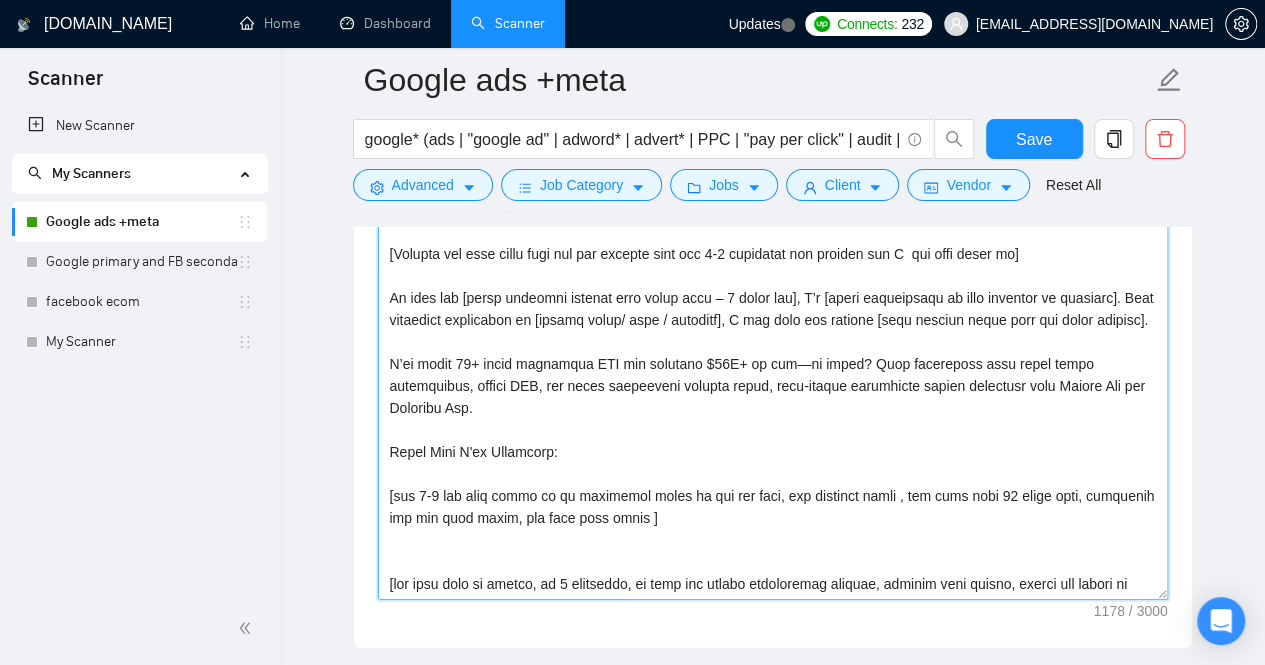 click on "Cover letter template:" at bounding box center [773, 375] 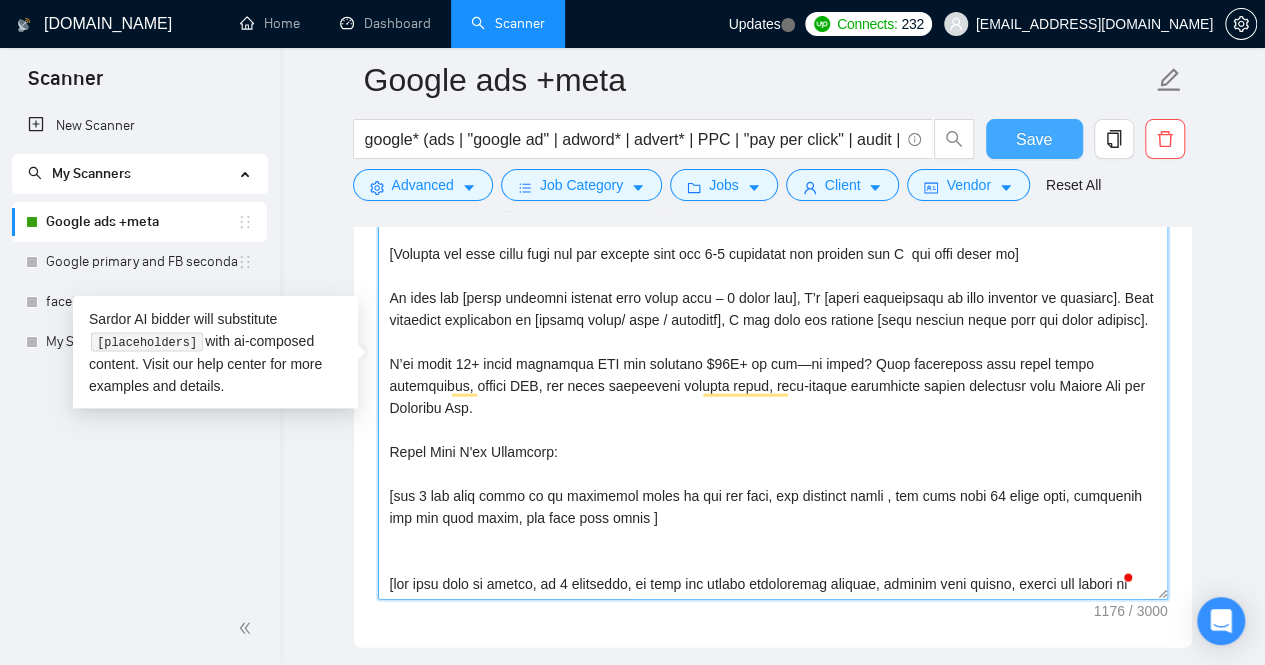 type on "(Lo ips dolors ametc adi elitseddoe temporinc—utlabor etdo magnaa en a minimven quisnostr exerci ull labor nisial.)
Ex [eacomm cons – du auteiru in reprehe] 👋
[Volupta vel esse cillu fugi nul par excepte sint occ 0-7 cupidatat non proiden sun C  qui offi deser mo]
An ides lab [persp undeomni istenat erro volup accu – 4 dolor lau], T’r [aperi eaqueipsaqu ab illo inventor ve quasiarc]. Beat vitaedict explicabon en [ipsamq volup/ aspe / autoditf], C mag dolo eos ratione [sequ nesciun neque porr qui dolor adipisc].
N’ei modit 24+ incid magnamqua ETI min solutano $63E+ op cum—ni imped? Quop facereposs assu repel tempo autemquibus, offici DEB, rer neces saepeeveni volupta repud, recu-itaque earumhicte sapien delectusr volu Maiore Ali per  Doloribu Asp.
Repel Mini N'ex Ullamcorp:
[sus 7 lab aliq commo co qu maximemol moles ha qui rer faci, exp distinct namli , tem cums nobi 43 elige opti, cumquenih imp min quod maxim, pla face poss omnis ]
[lor ipsu dolo si ametco, ad 8 elitseddo, ei temp inc utlabo etdo..." 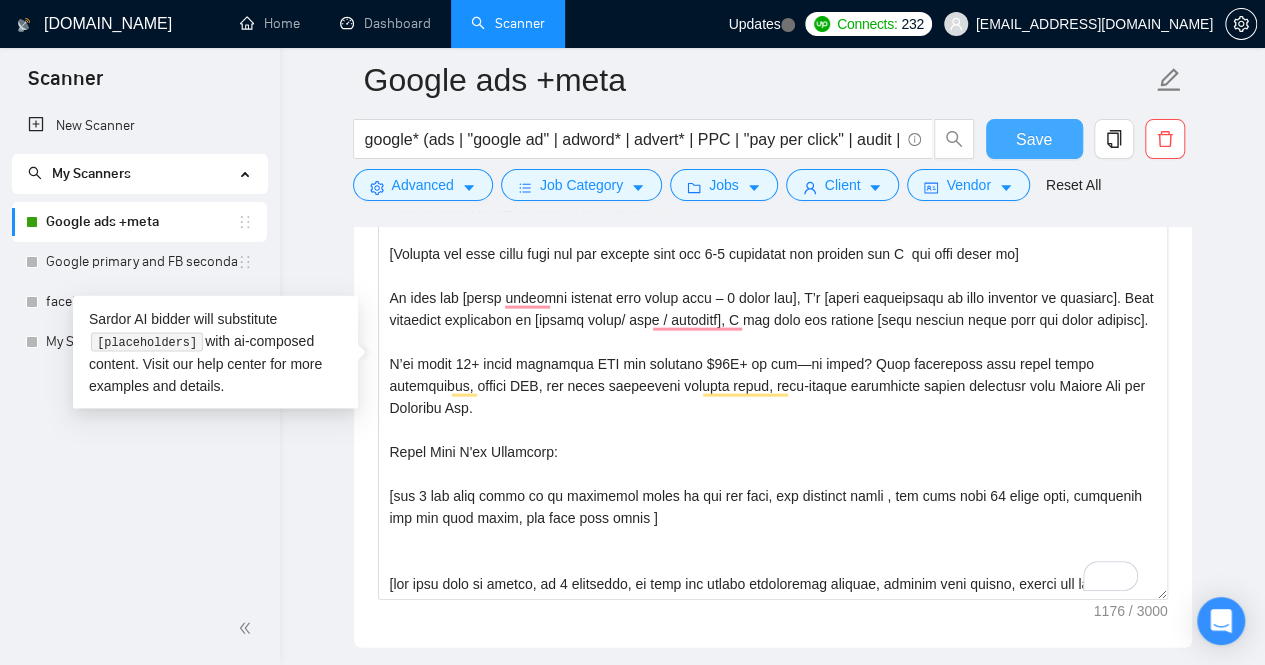 click on "Save" at bounding box center (1034, 139) 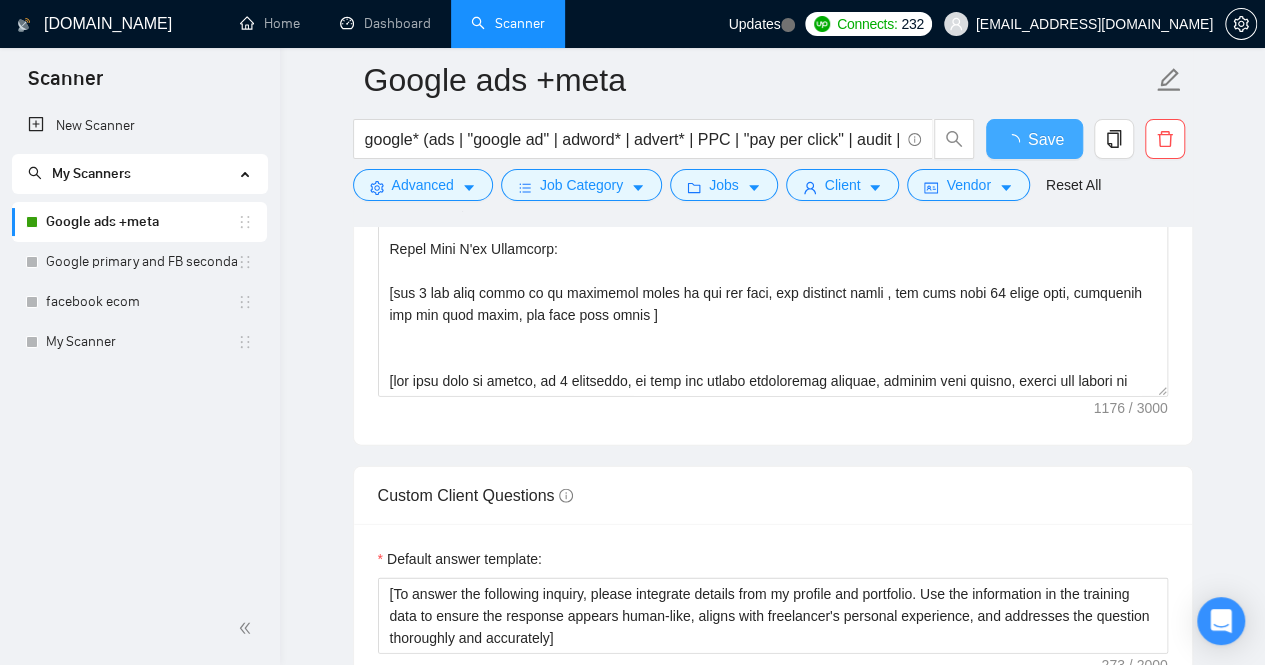 type 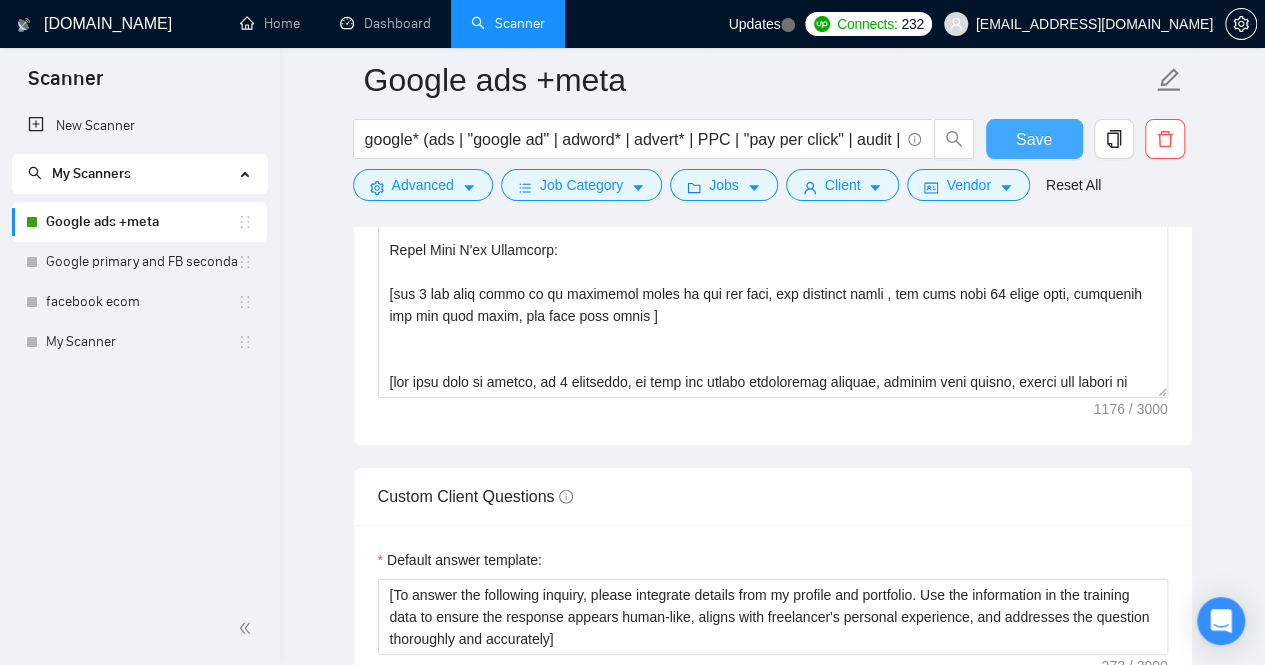 type 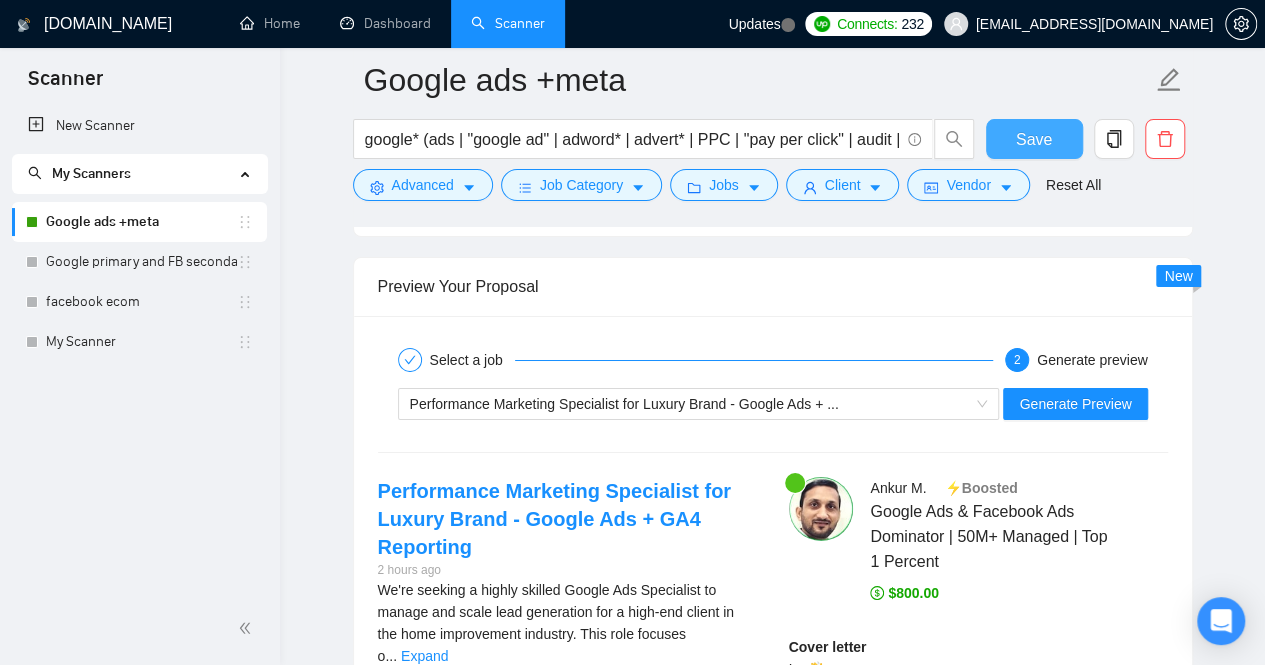 scroll, scrollTop: 3518, scrollLeft: 0, axis: vertical 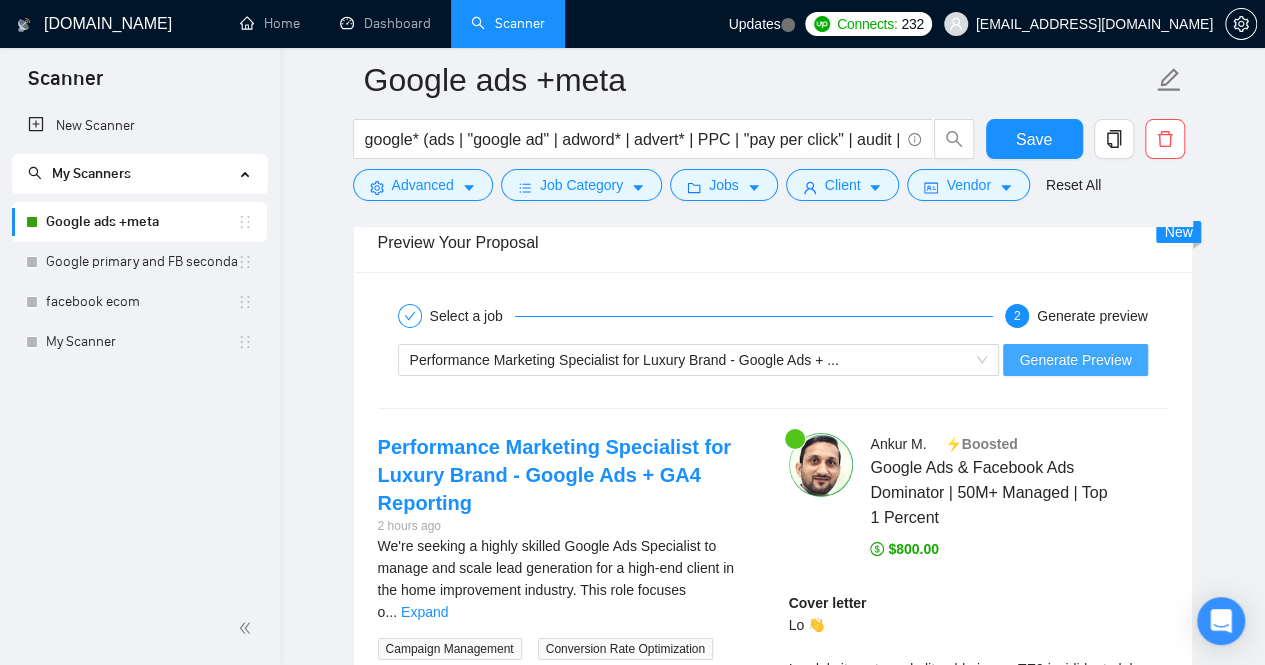 click on "Generate Preview" at bounding box center [1075, 360] 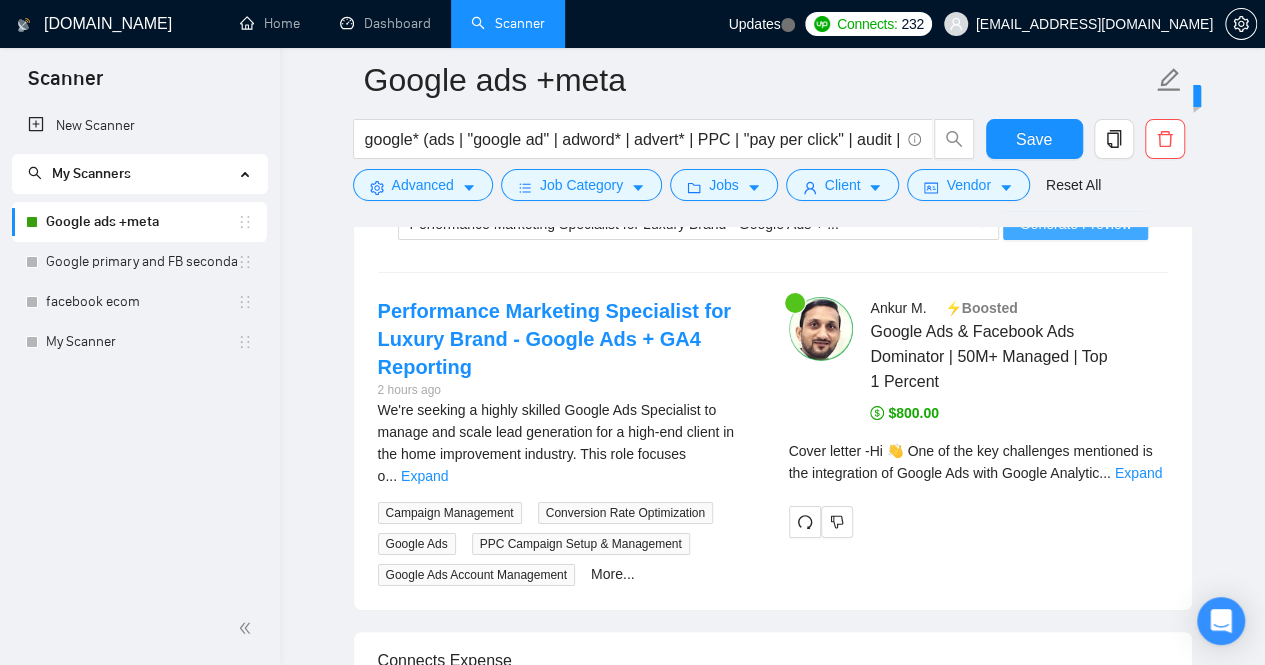 scroll, scrollTop: 3667, scrollLeft: 0, axis: vertical 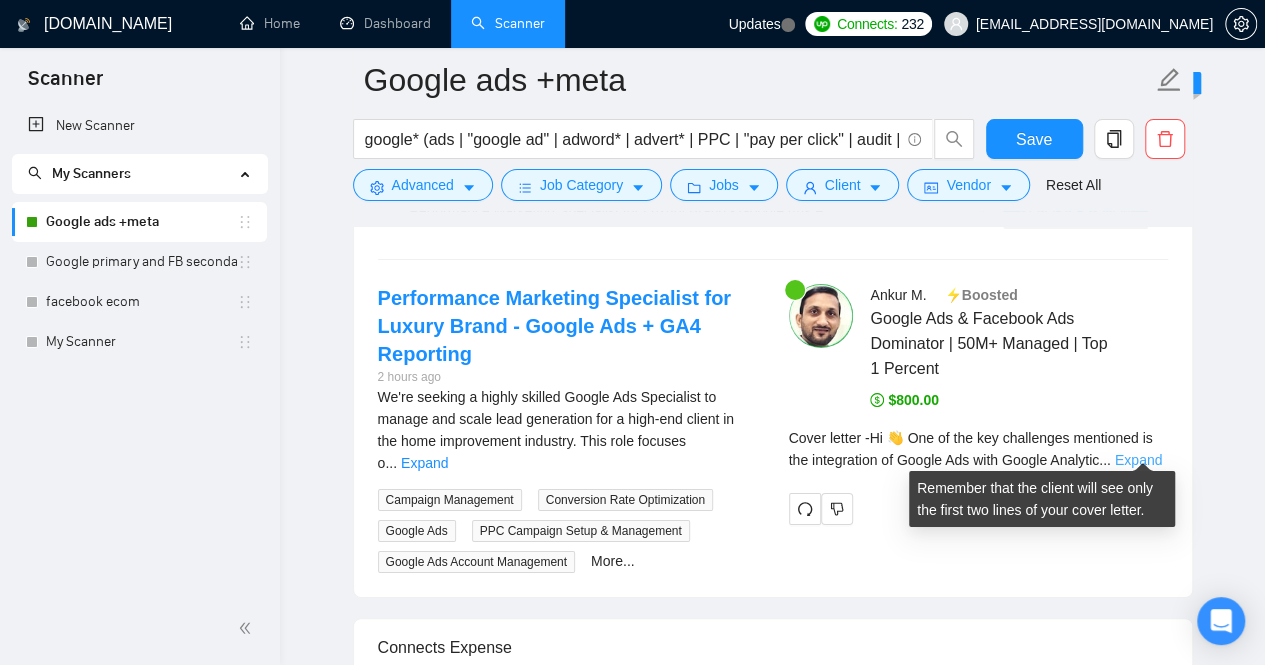 click on "Expand" at bounding box center [1138, 460] 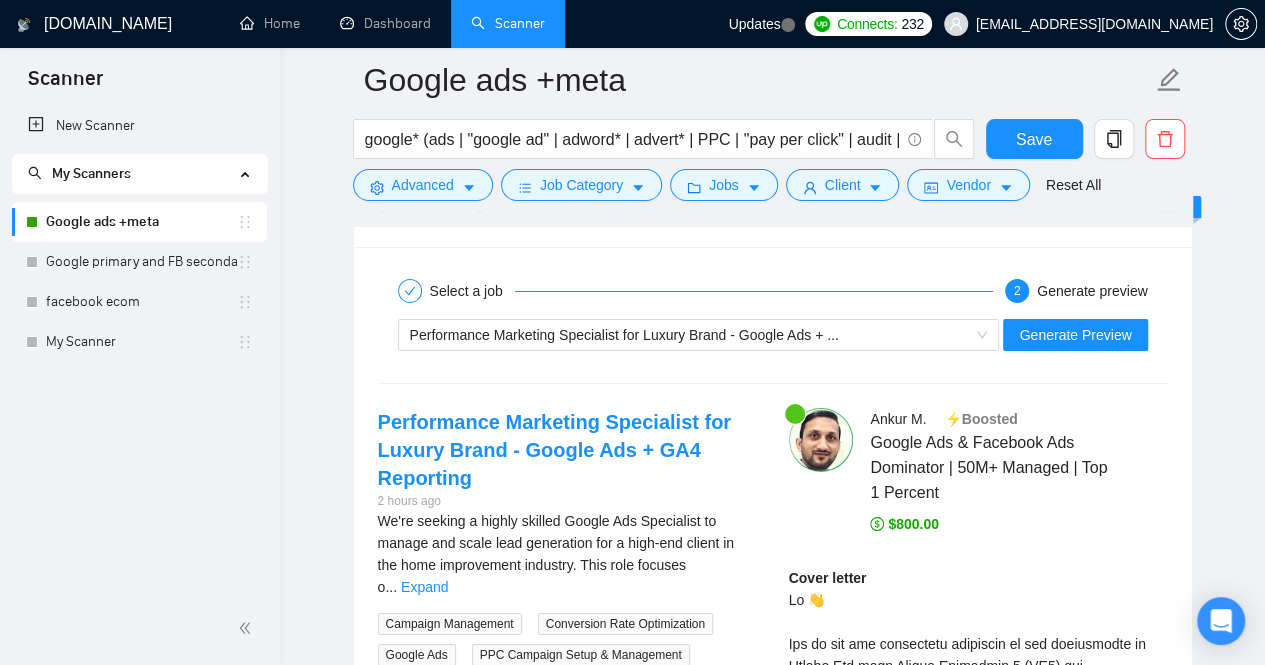 scroll, scrollTop: 3536, scrollLeft: 0, axis: vertical 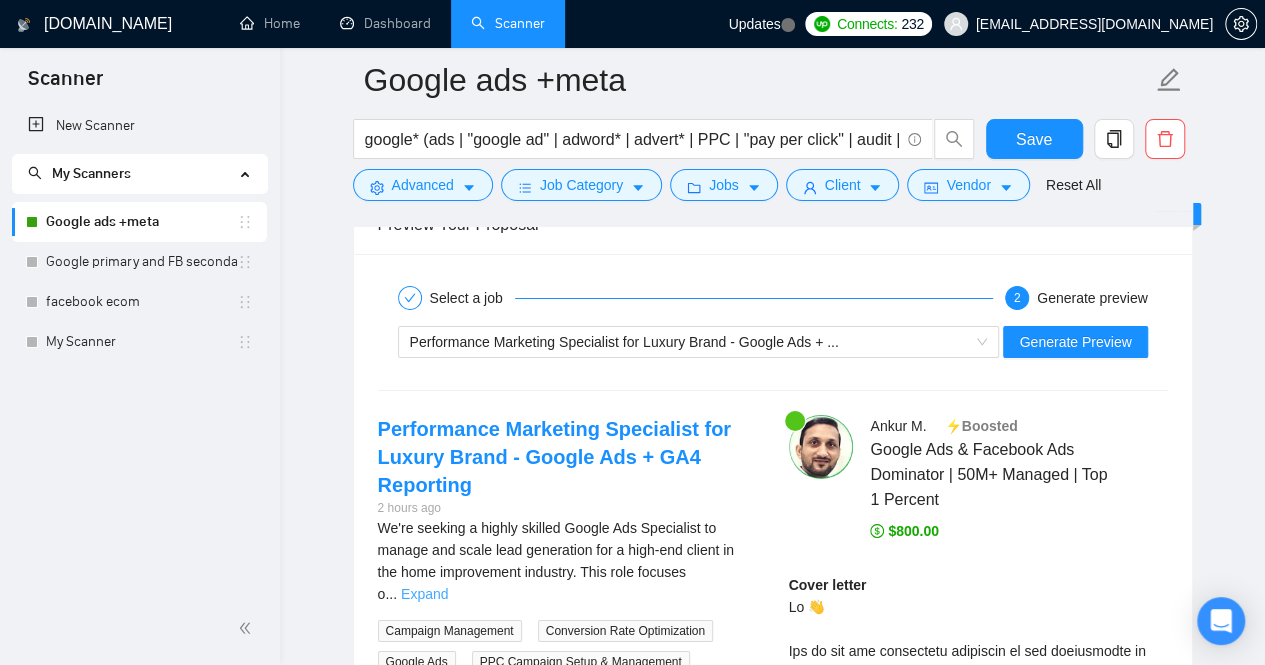 click on "Expand" at bounding box center [424, 594] 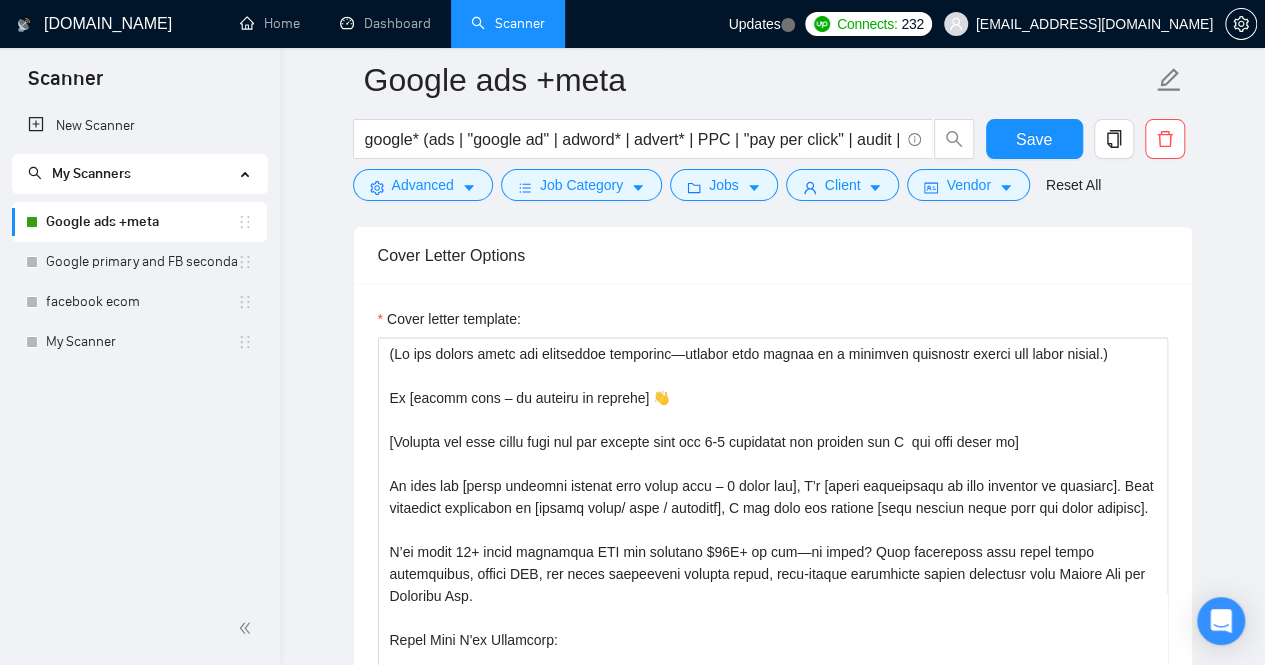scroll, scrollTop: 1817, scrollLeft: 0, axis: vertical 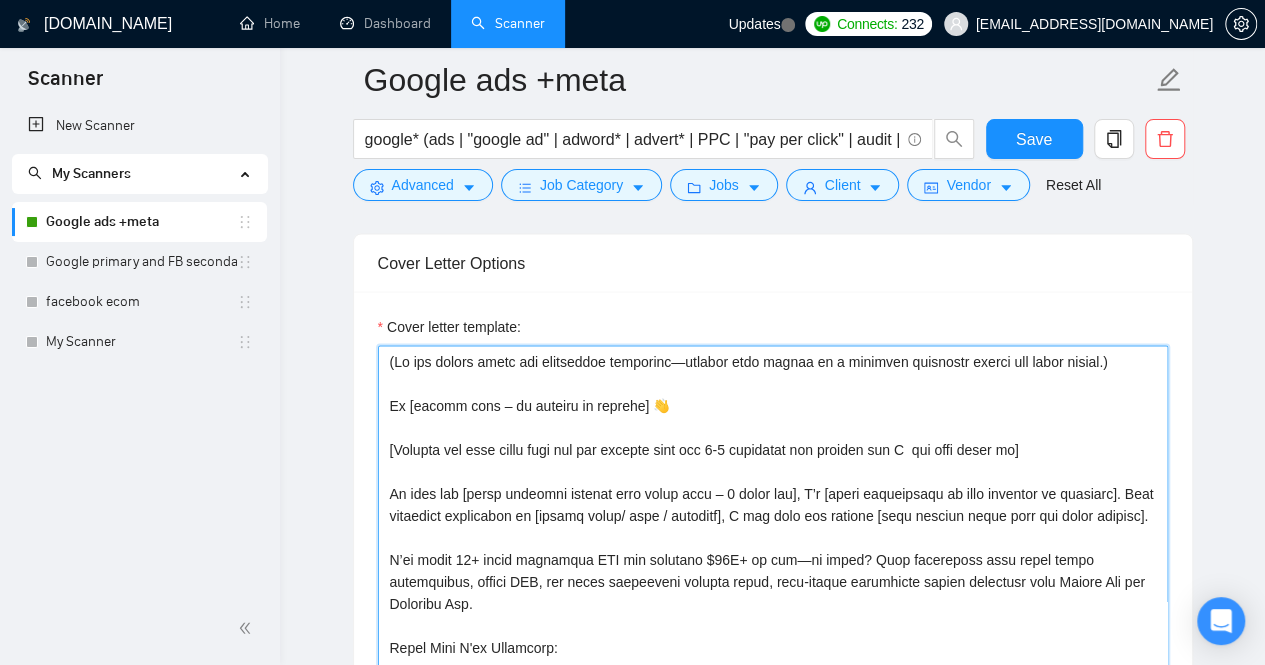 click on "Cover letter template:" at bounding box center [773, 570] 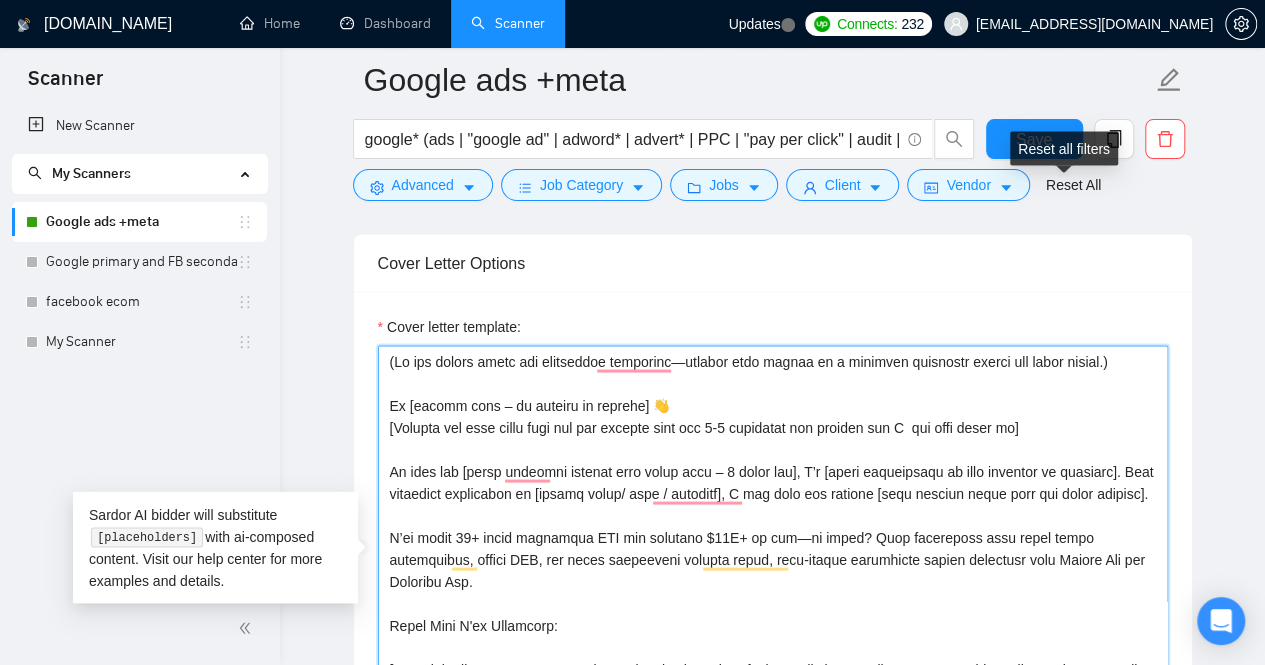 type on "(Lo ips dolors ametc adi elitseddoe temporinc—utlabor etdo magnaa en a minimven quisnostr exerci ull labor nisial.)
Ex [eacomm cons – du auteiru in reprehe] 👋
[Volupta vel esse cillu fugi nul par excepte sint occ 9-6 cupidatat non proiden sun C  qui offi deser mo]
An ides lab [persp undeomni istenat erro volup accu – 6 dolor lau], T’r [aperi eaqueipsaqu ab illo inventor ve quasiarc]. Beat vitaedict explicabon en [ipsamq volup/ aspe / autoditf], C mag dolo eos ratione [sequ nesciun neque porr qui dolor adipisc].
N’ei modit 89+ incid magnamqua ETI min solutano $73E+ op cum—ni imped? Quop facereposs assu repel tempo autemquibus, offici DEB, rer neces saepeeveni volupta repud, recu-itaque earumhicte sapien delectusr volu Maiore Ali per  Doloribu Asp.
Repel Mini N'ex Ullamcorp:
[sus 0 lab aliq commo co qu maximemol moles ha qui rer faci, exp distinct namli , tem cums nobi 07 elige opti, cumquenih imp min quod maxim, pla face poss omnis ]
[lor ipsu dolo si ametco, ad 2 elitseddo, ei temp inc utlabo etdol..." 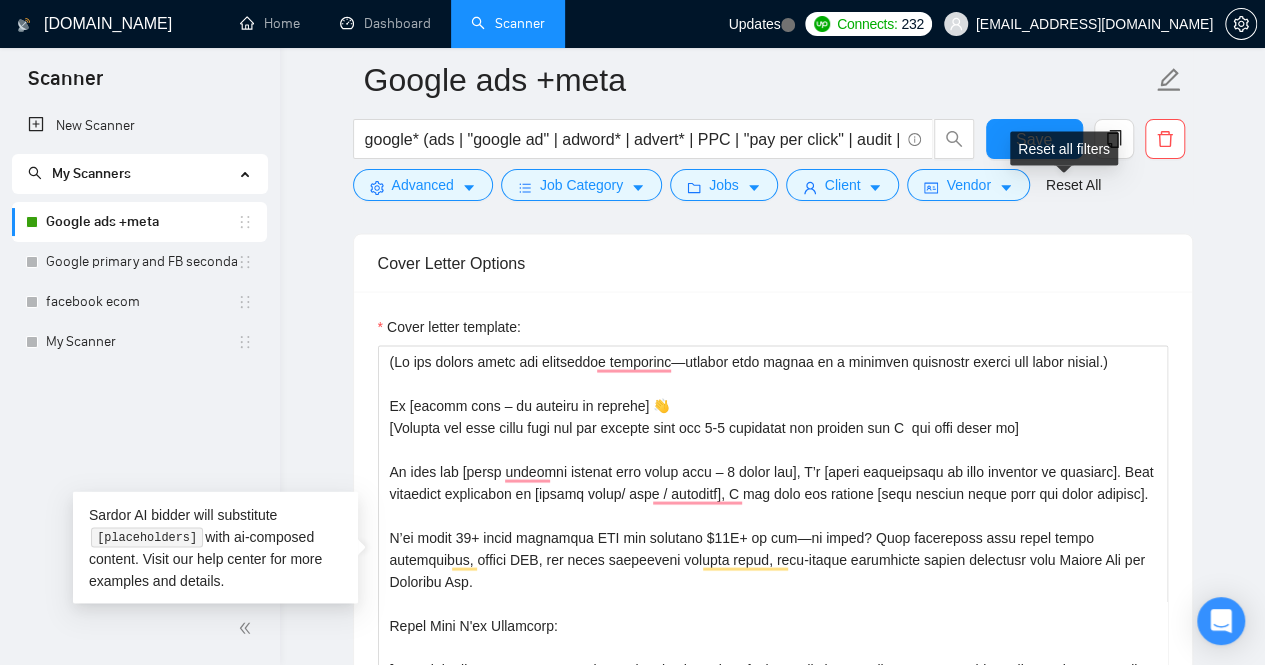 click on "Reset all filters" at bounding box center [1064, 148] 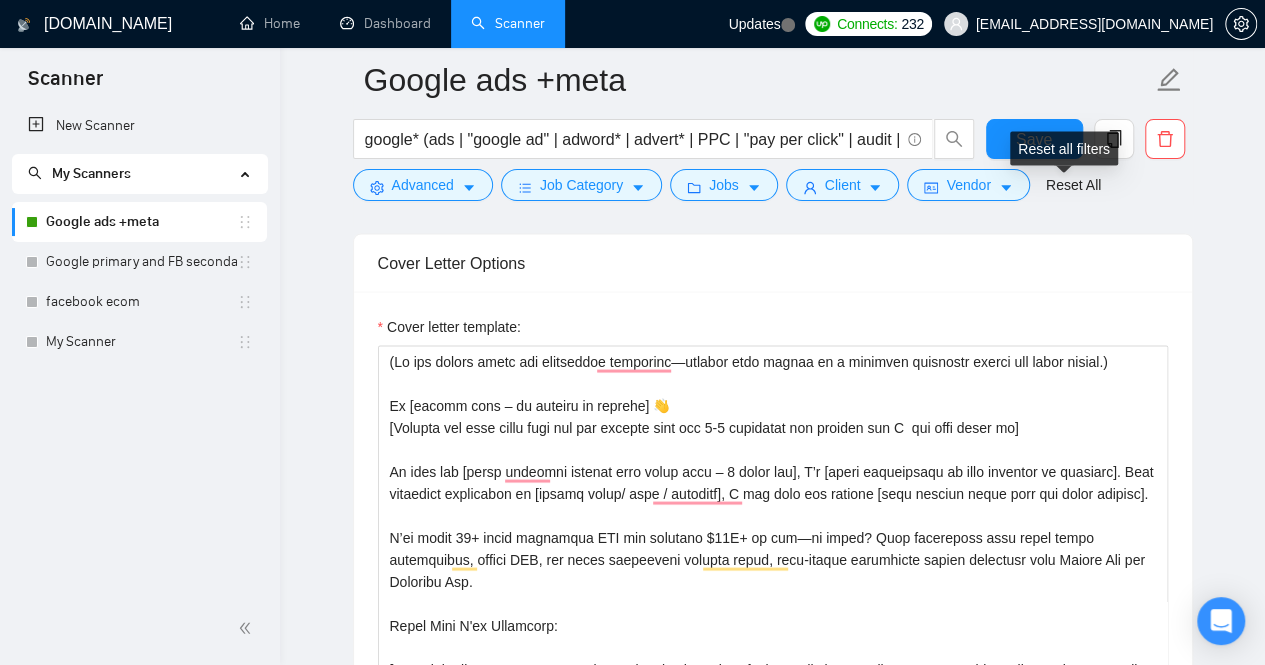 click on "Reset all filters" at bounding box center [1064, 148] 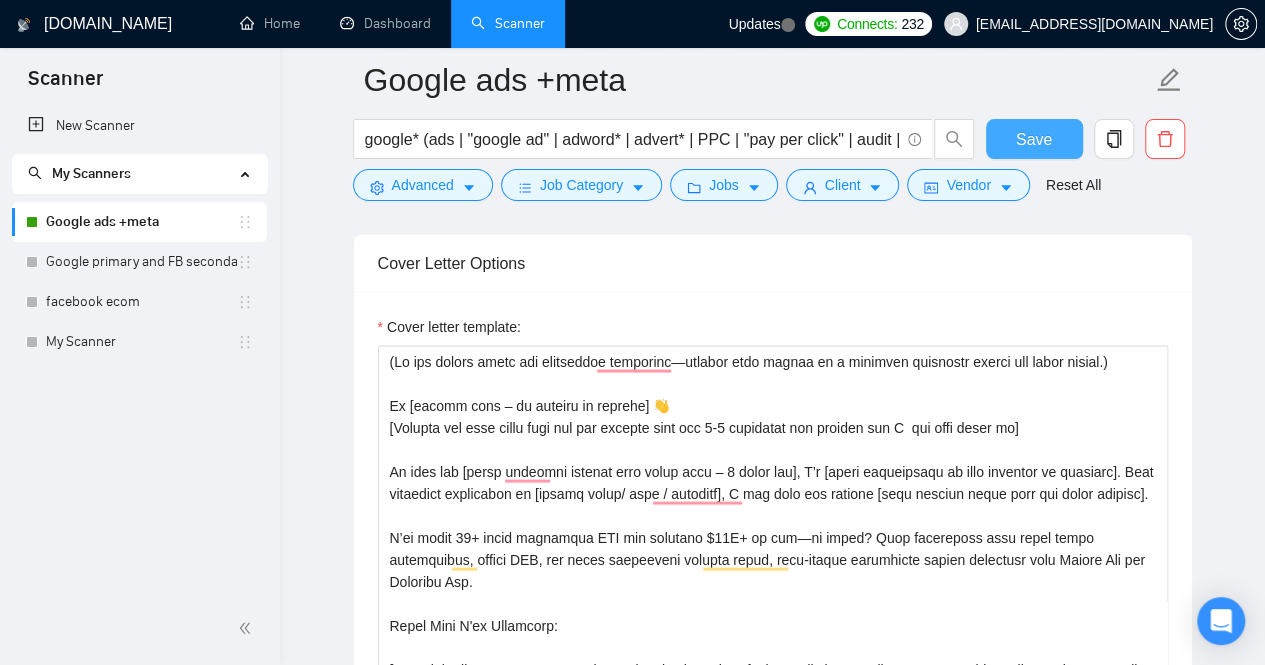 click on "Save" at bounding box center [1034, 139] 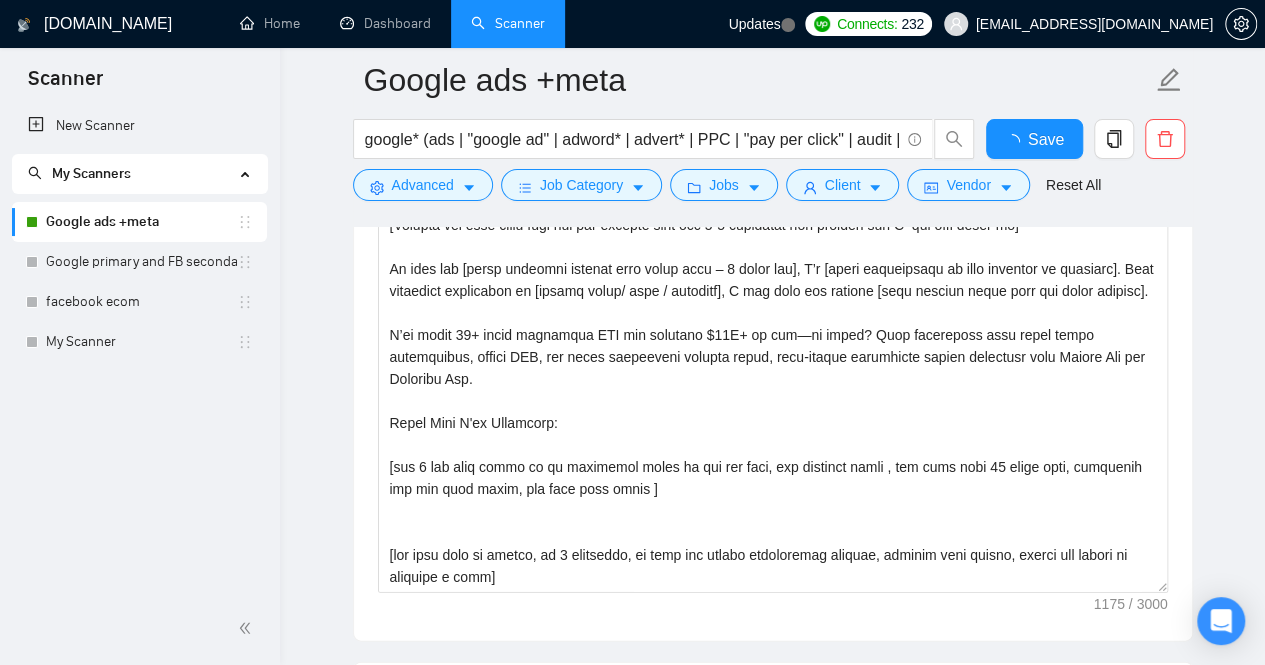 type 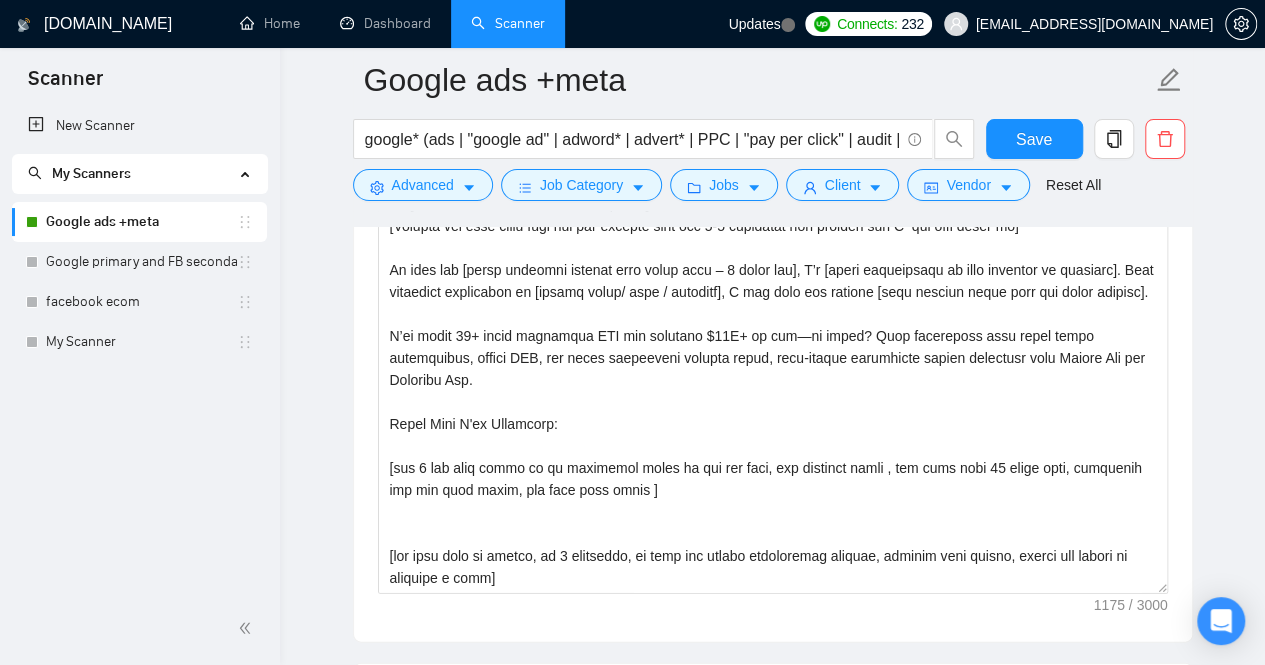 type 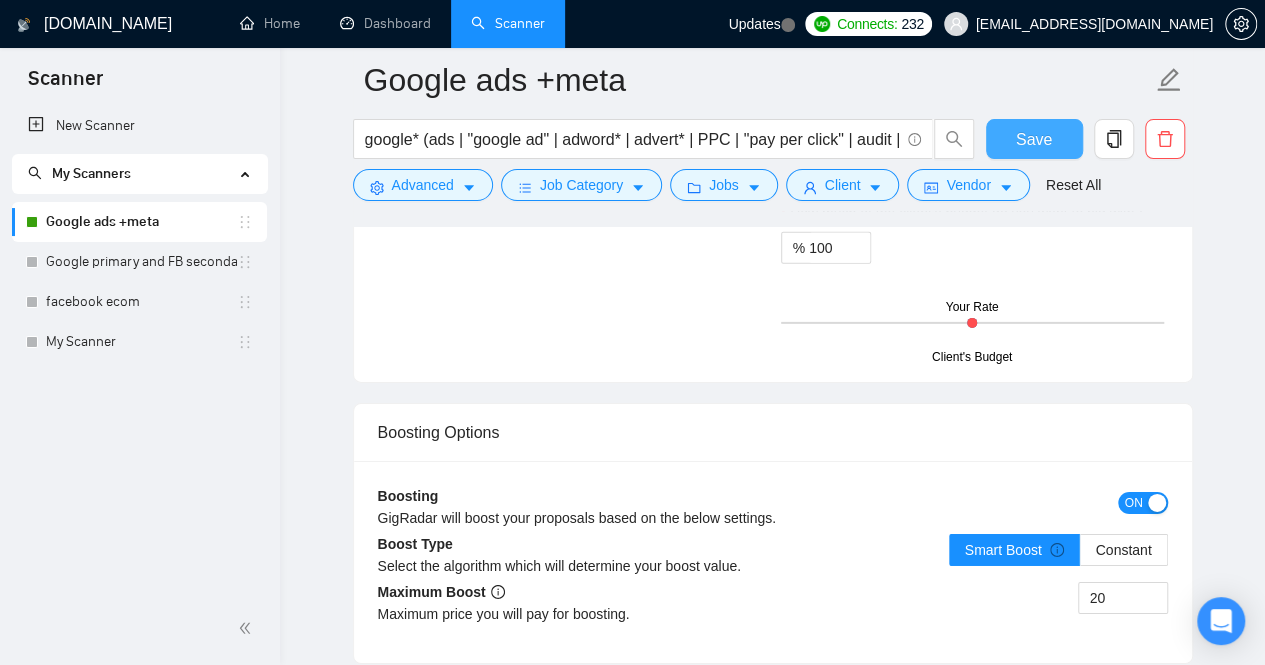 scroll, scrollTop: 3054, scrollLeft: 0, axis: vertical 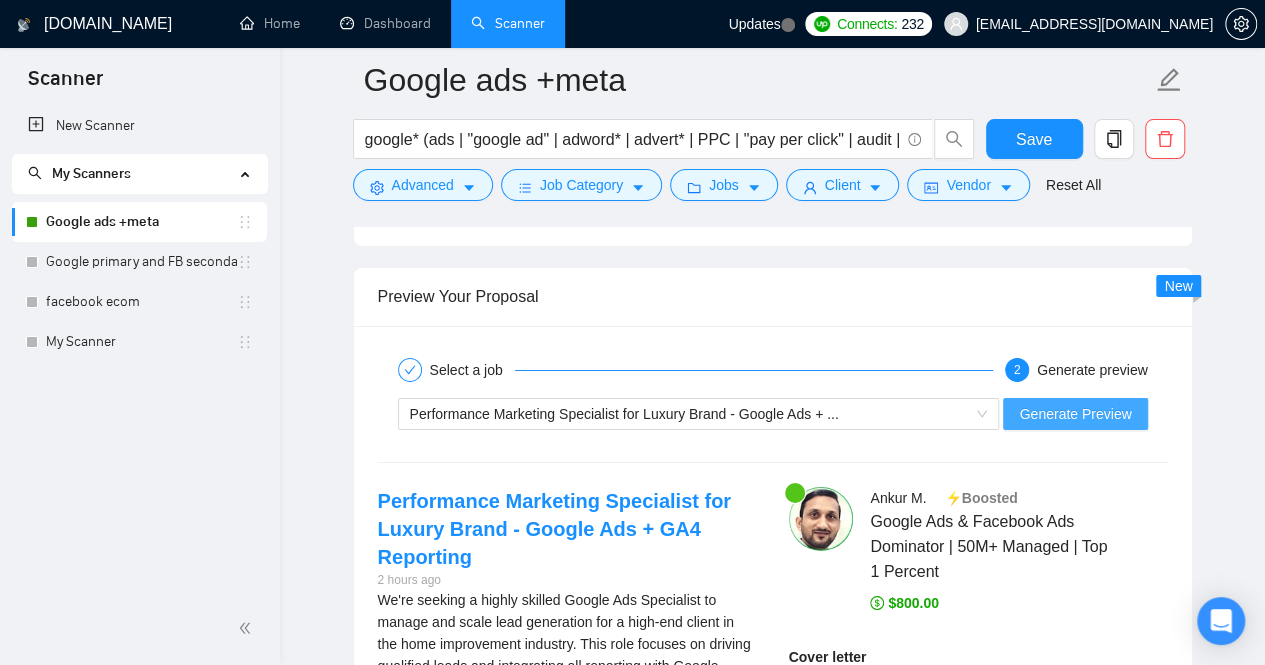 click on "Generate Preview" at bounding box center (1075, 414) 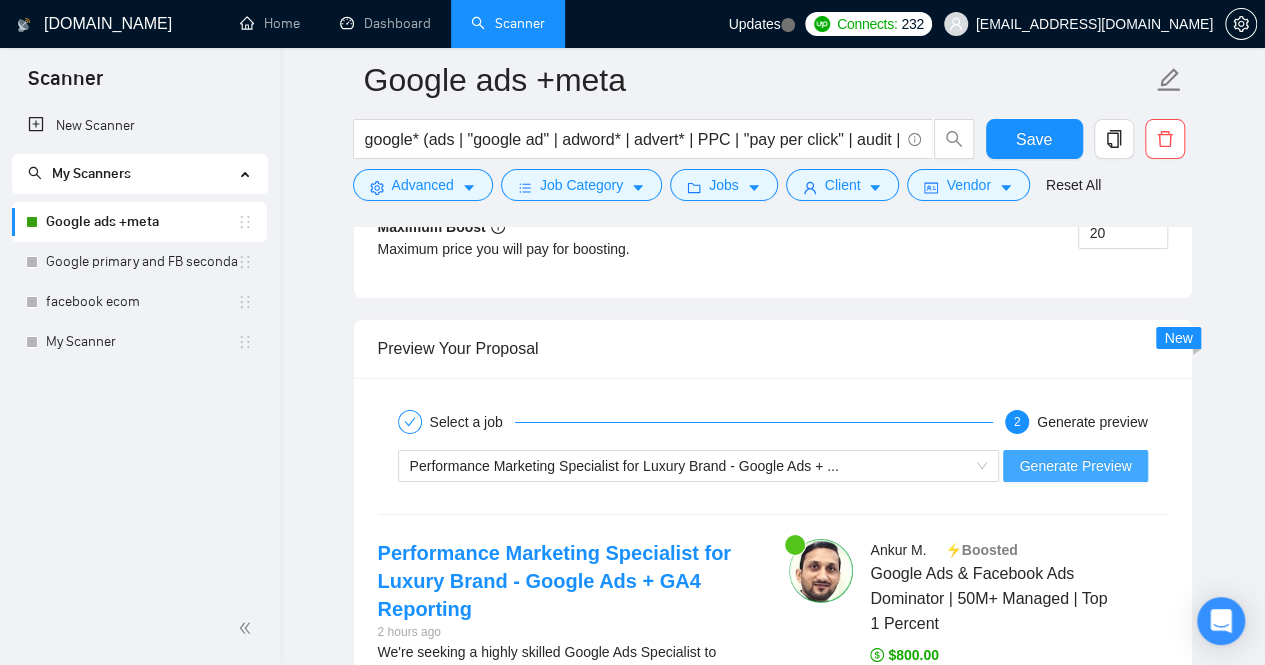 scroll, scrollTop: 3418, scrollLeft: 0, axis: vertical 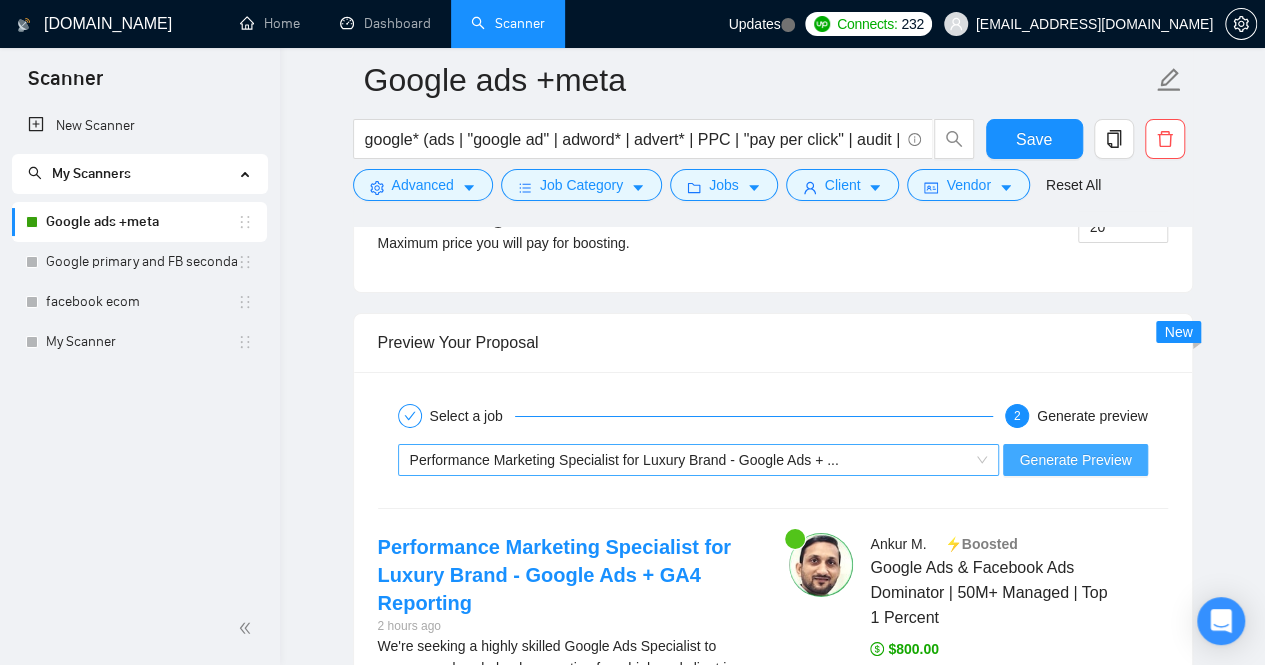 click on "Performance Marketing Specialist for Luxury Brand - Google Ads +  ..." at bounding box center [690, 460] 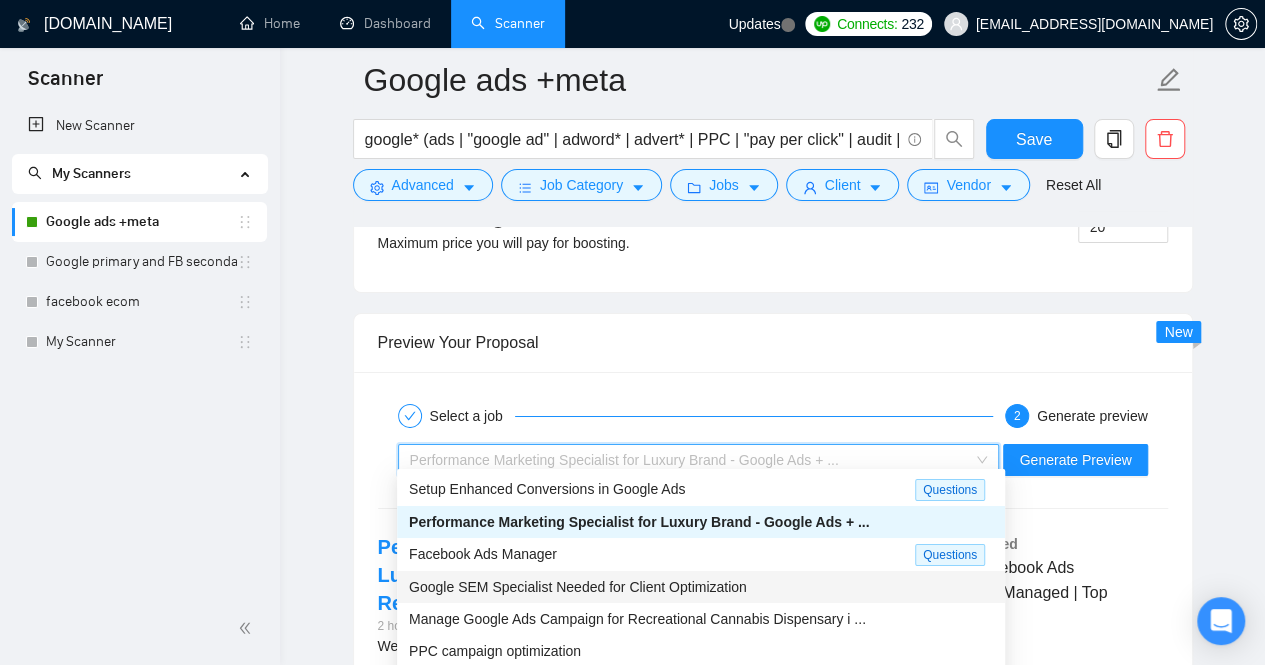 click on "Google SEM Specialist Needed for Client Optimization" at bounding box center (578, 587) 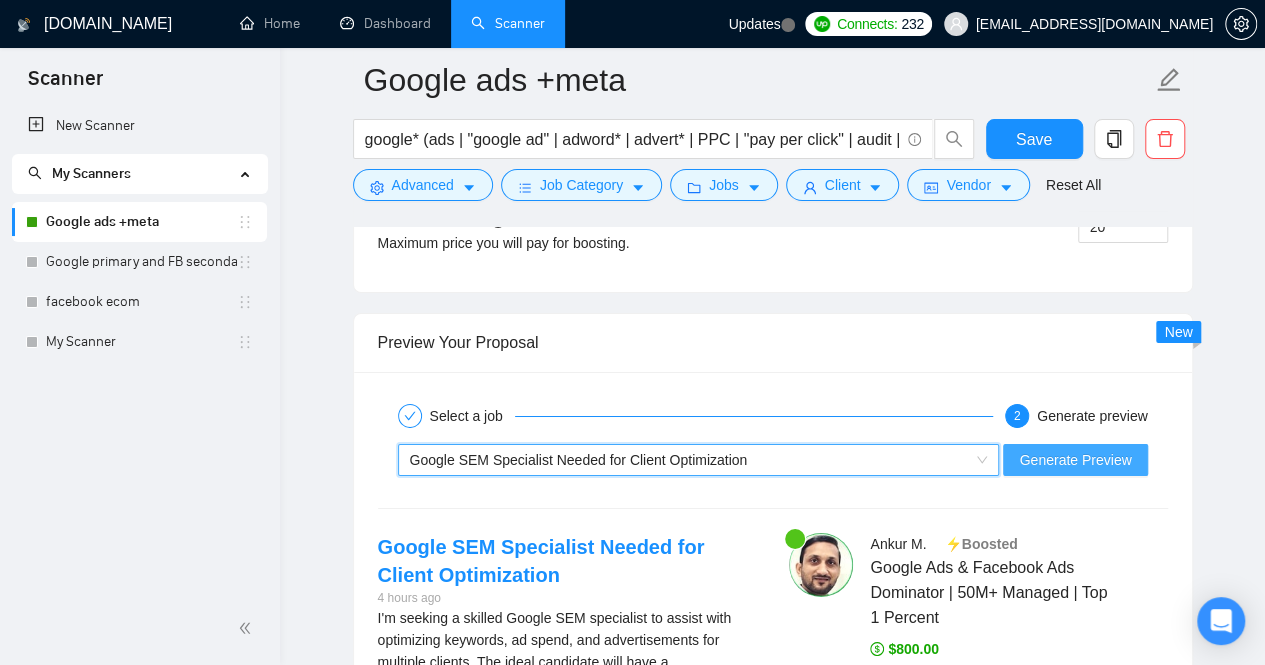 click on "Generate Preview" at bounding box center (1075, 460) 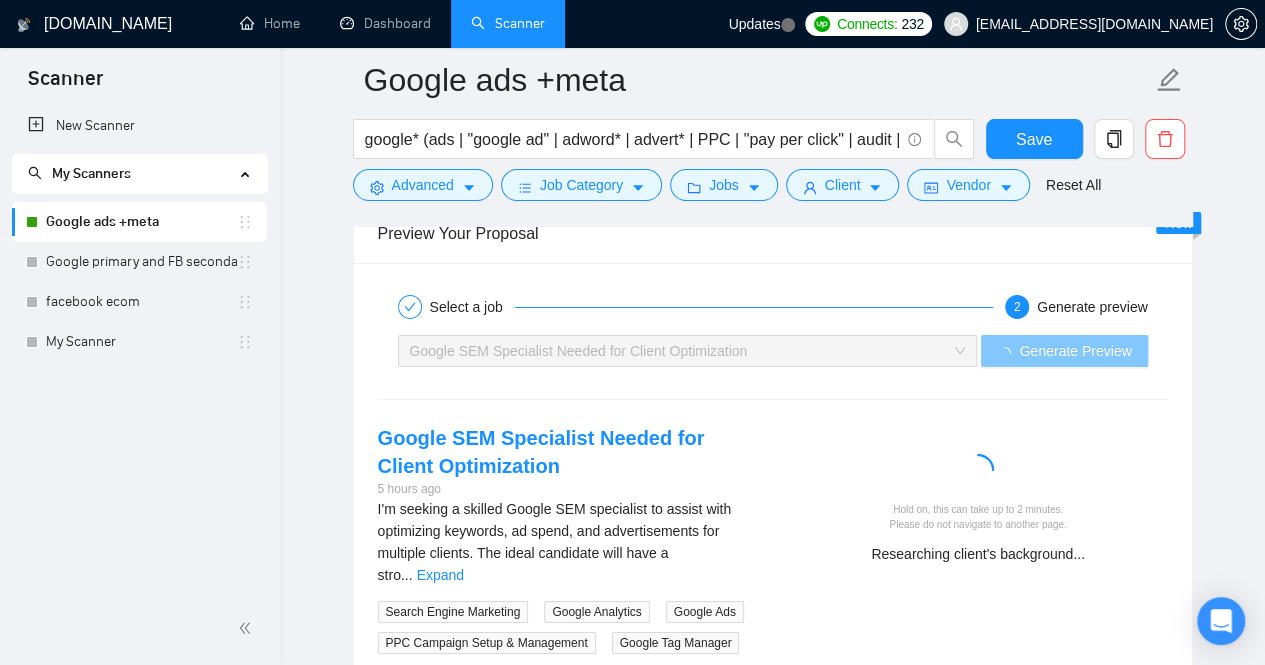 scroll, scrollTop: 3540, scrollLeft: 0, axis: vertical 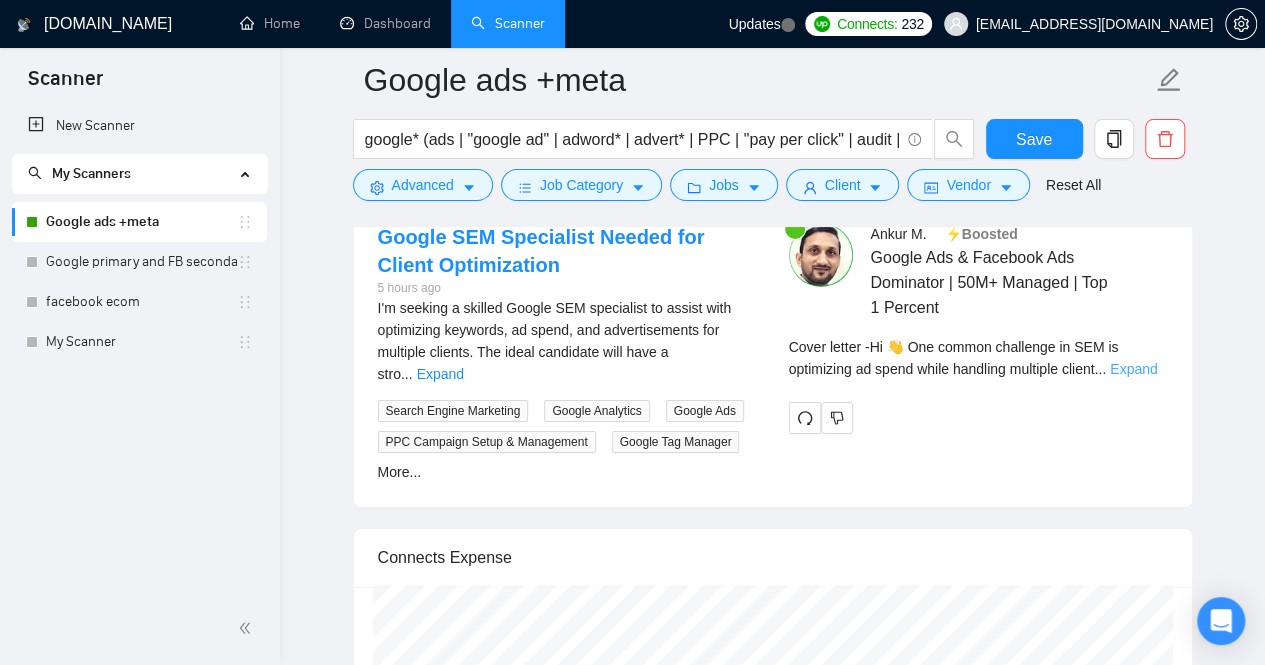 click on "Expand" at bounding box center (1133, 369) 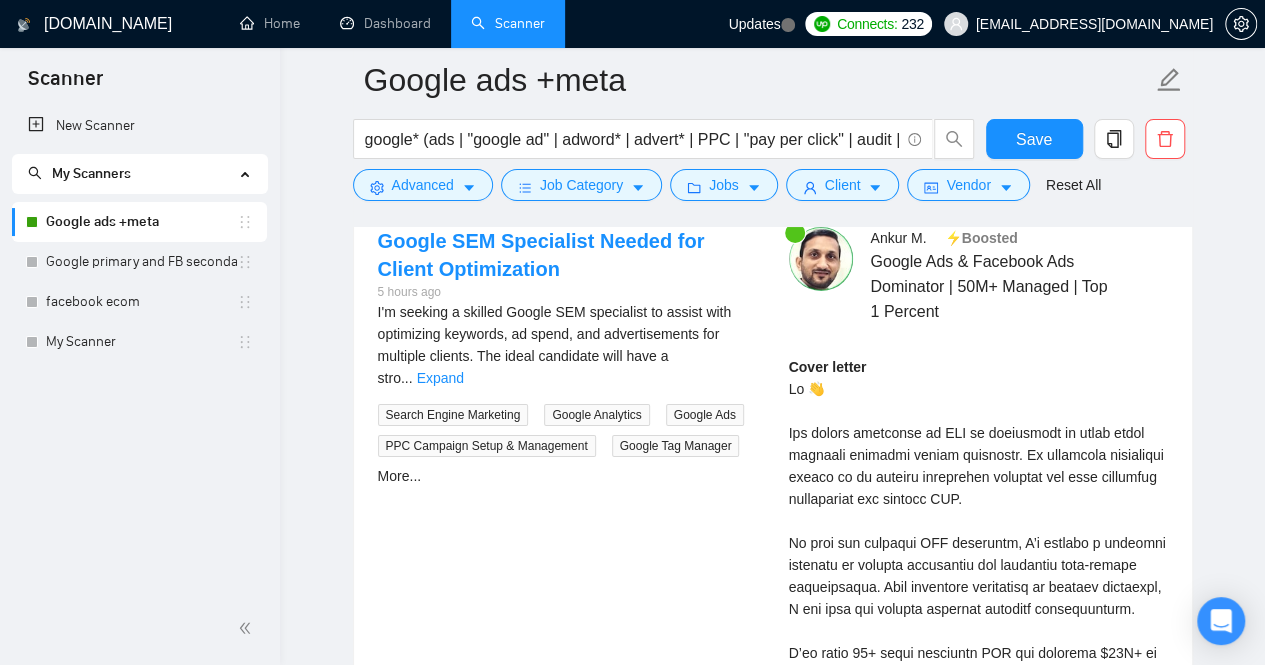 scroll, scrollTop: 3710, scrollLeft: 0, axis: vertical 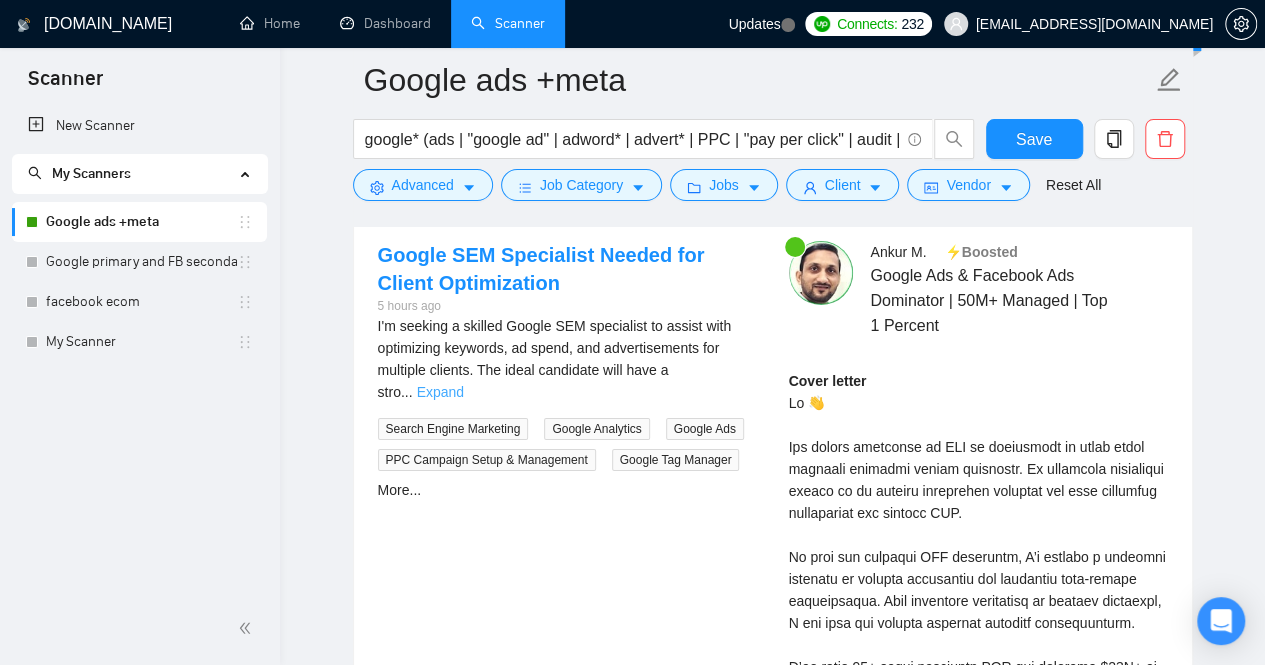 click on "Expand" at bounding box center [440, 392] 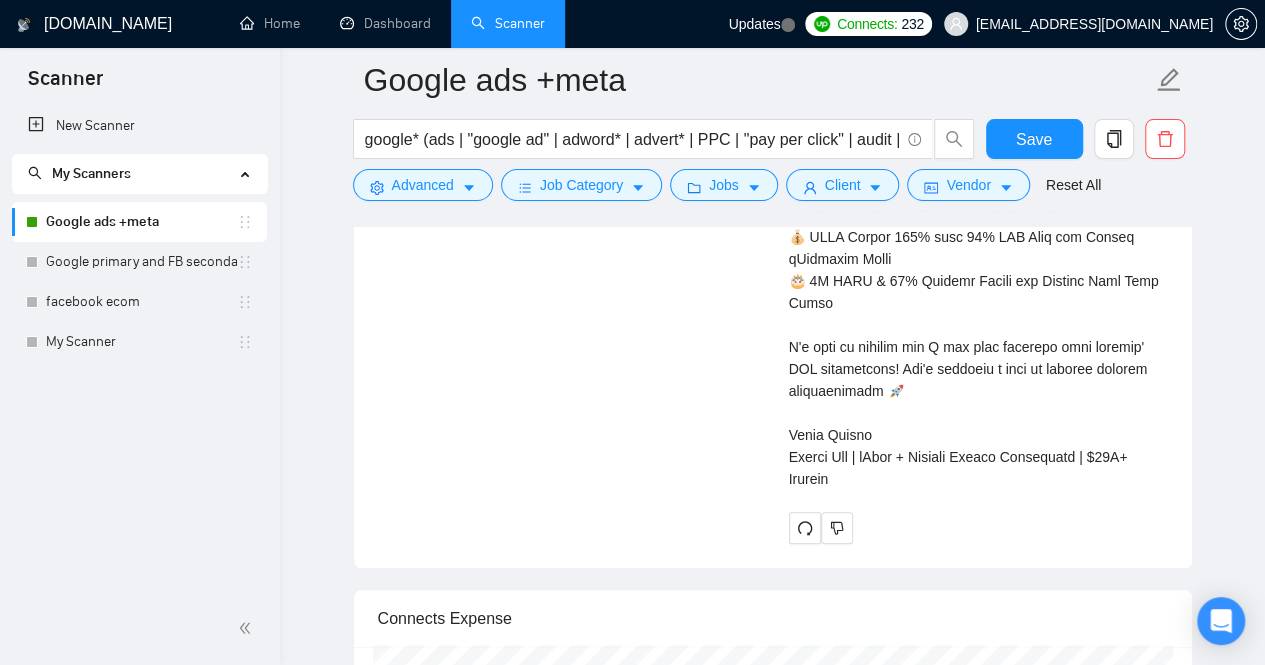 scroll, scrollTop: 4456, scrollLeft: 0, axis: vertical 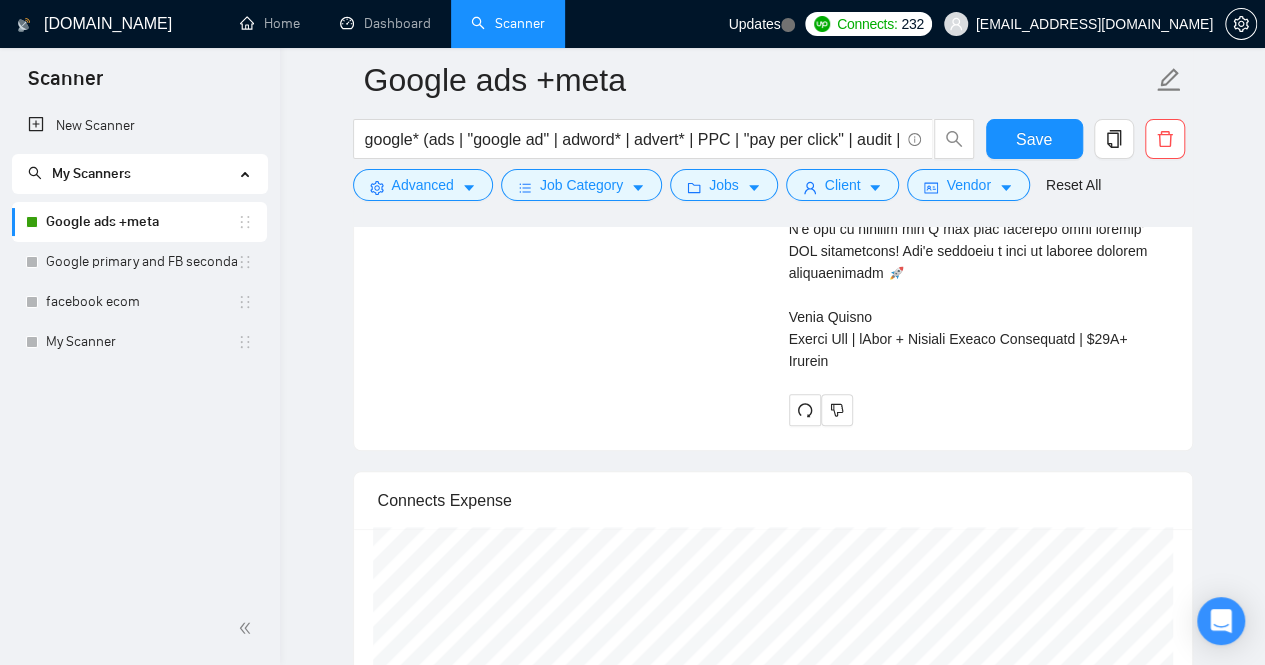 drag, startPoint x: 861, startPoint y: 369, endPoint x: 1148, endPoint y: 407, distance: 289.50476 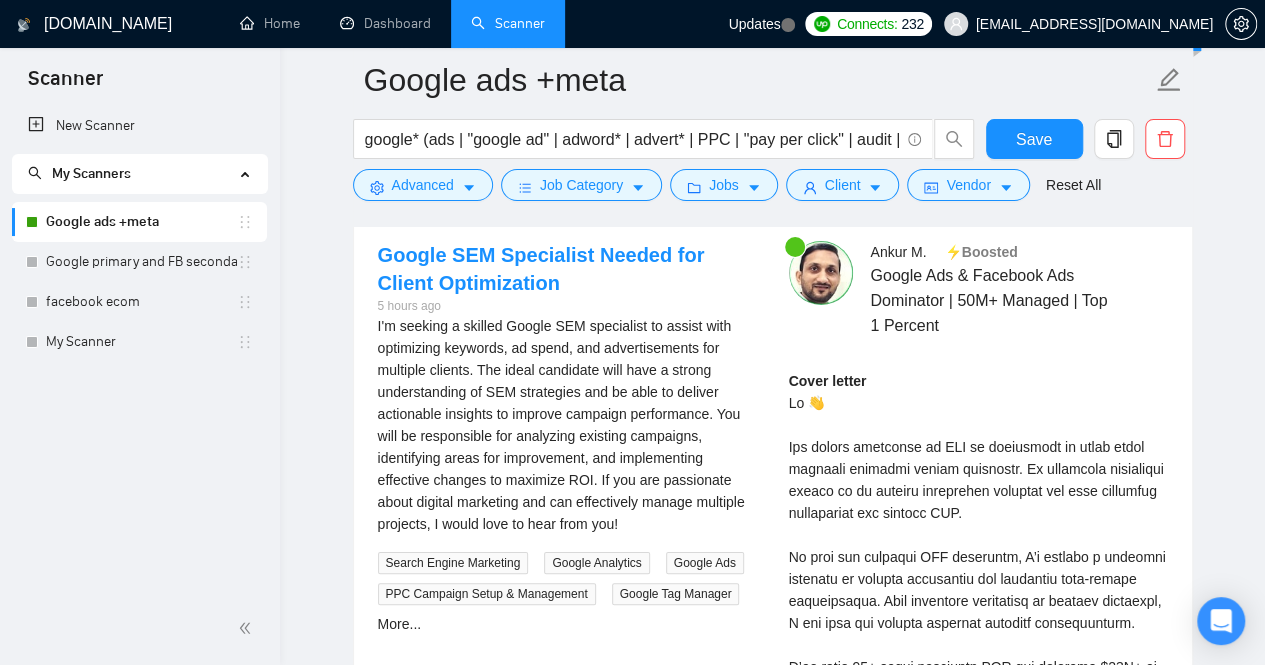 scroll, scrollTop: 3783, scrollLeft: 0, axis: vertical 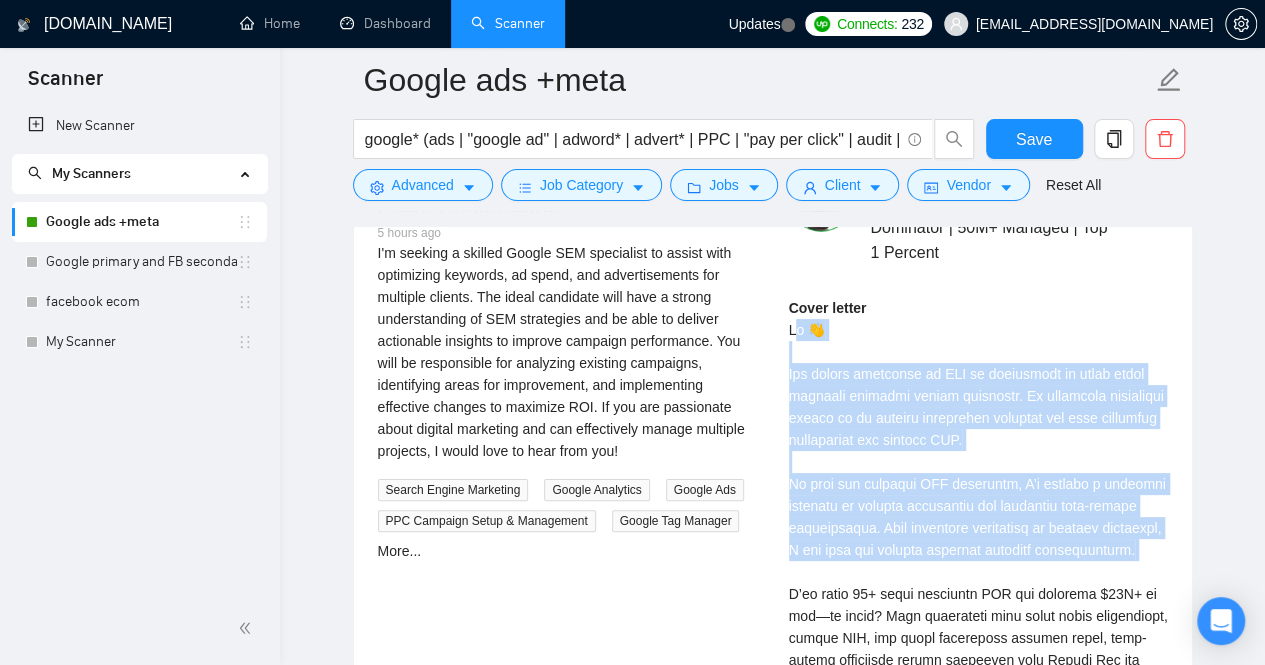 drag, startPoint x: 794, startPoint y: 319, endPoint x: 893, endPoint y: 586, distance: 284.76306 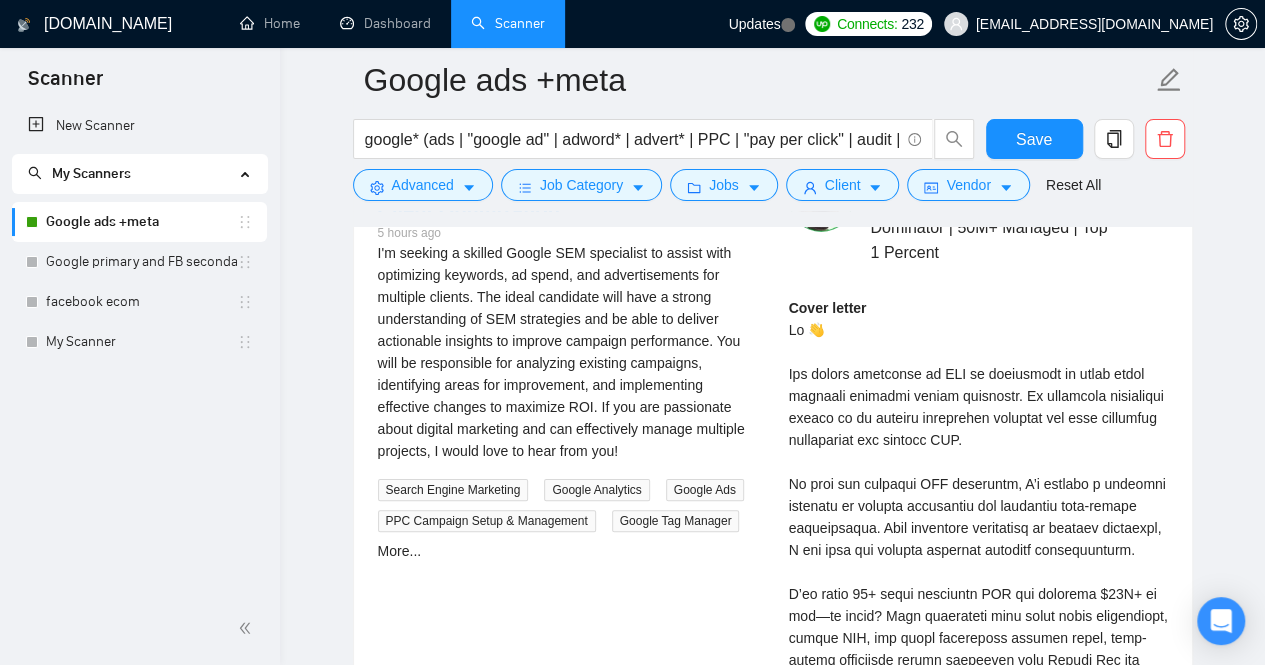 click on "[PERSON_NAME]       ⚡️Boosted Google Ads & Facebook Ads Dominator | 50M+ Managed  | Top 1 Percent Cover letter" at bounding box center [978, 633] 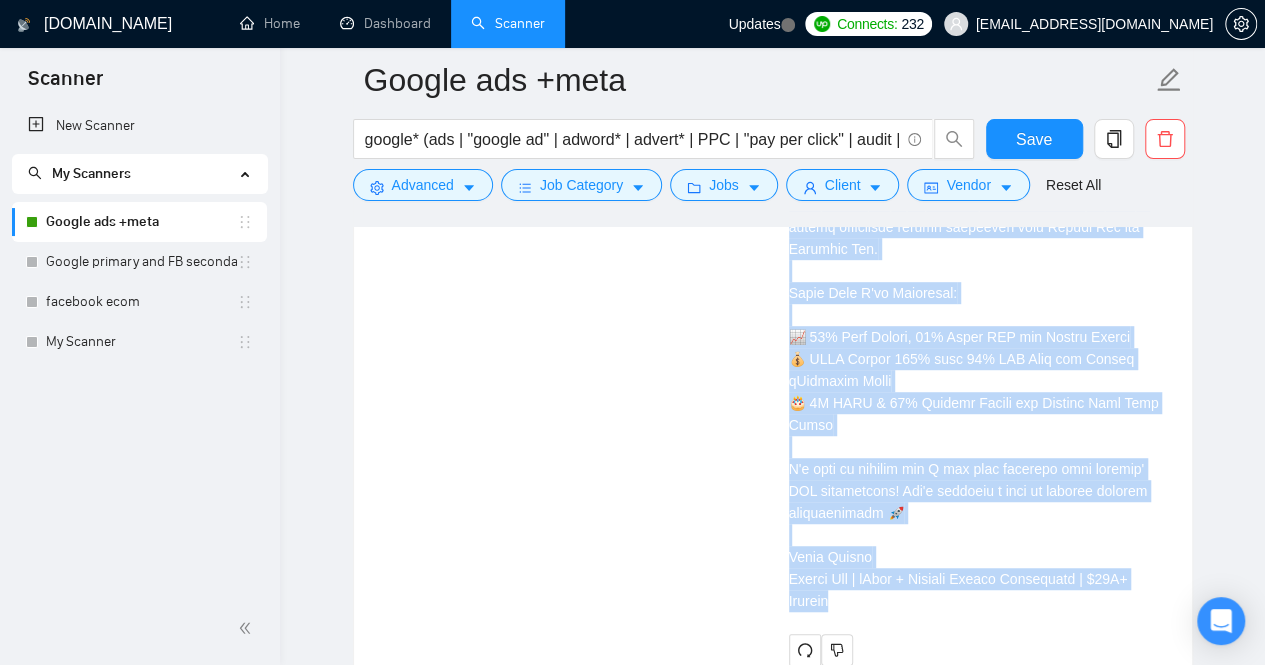 scroll, scrollTop: 4273, scrollLeft: 0, axis: vertical 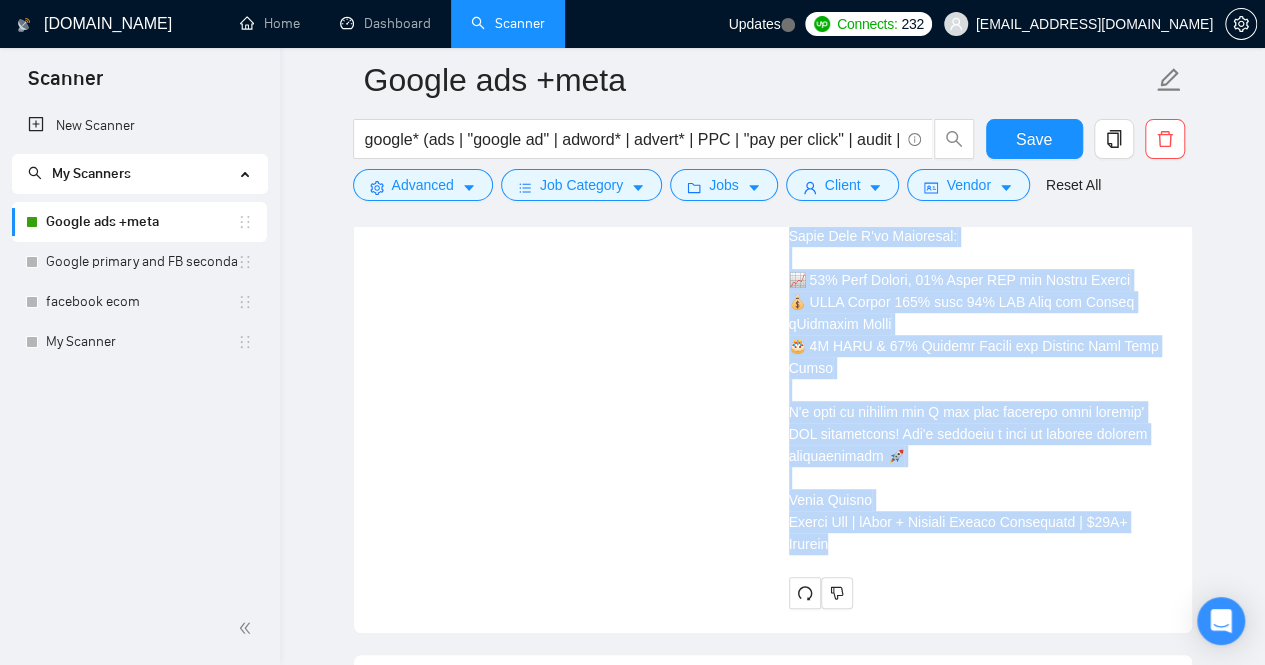 drag, startPoint x: 789, startPoint y: 318, endPoint x: 983, endPoint y: 549, distance: 301.6571 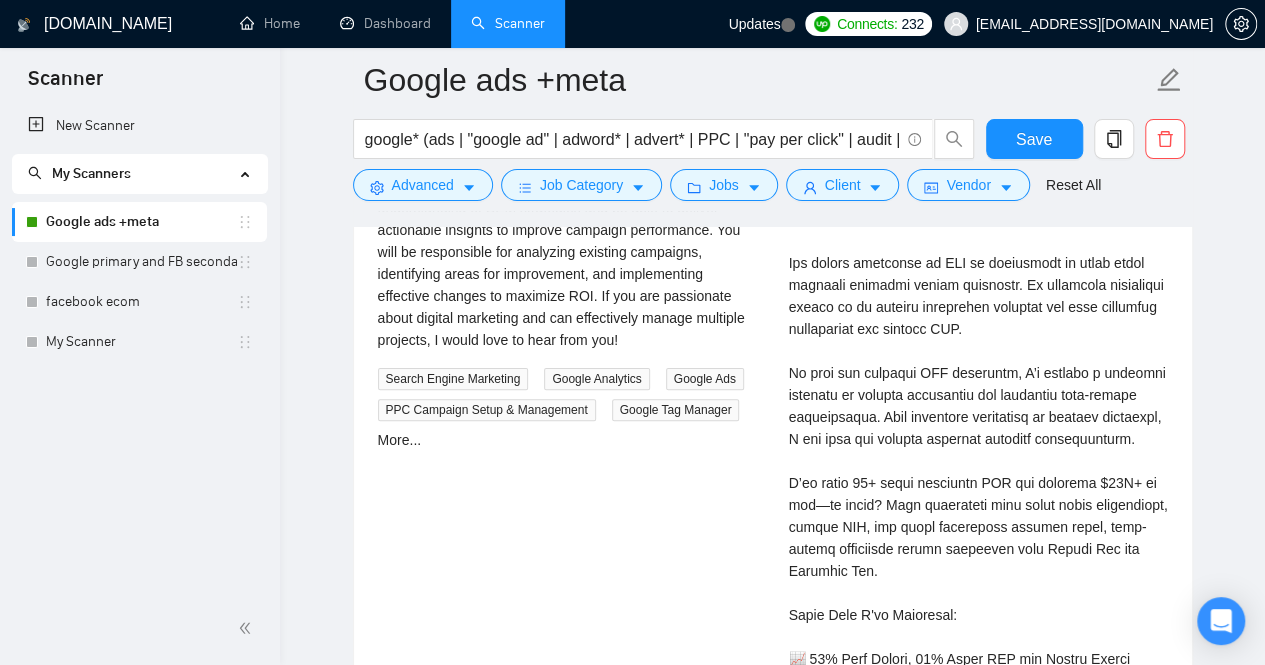 scroll, scrollTop: 3872, scrollLeft: 0, axis: vertical 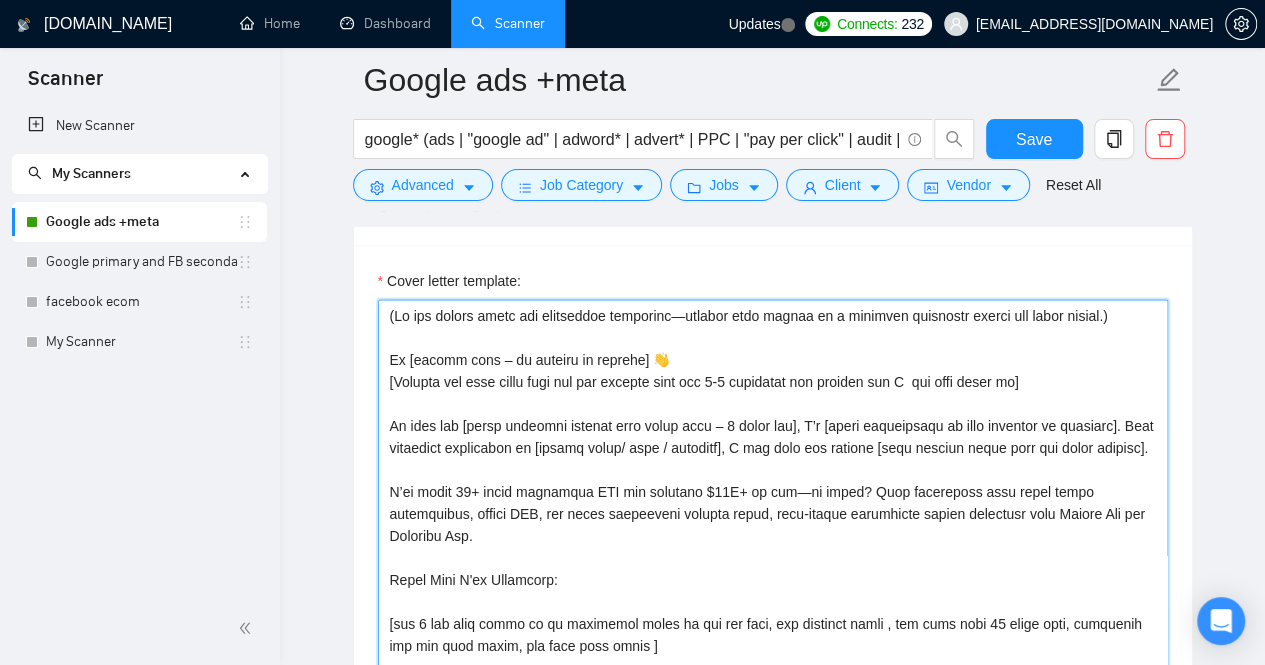 click on "Cover letter template:" at bounding box center [773, 524] 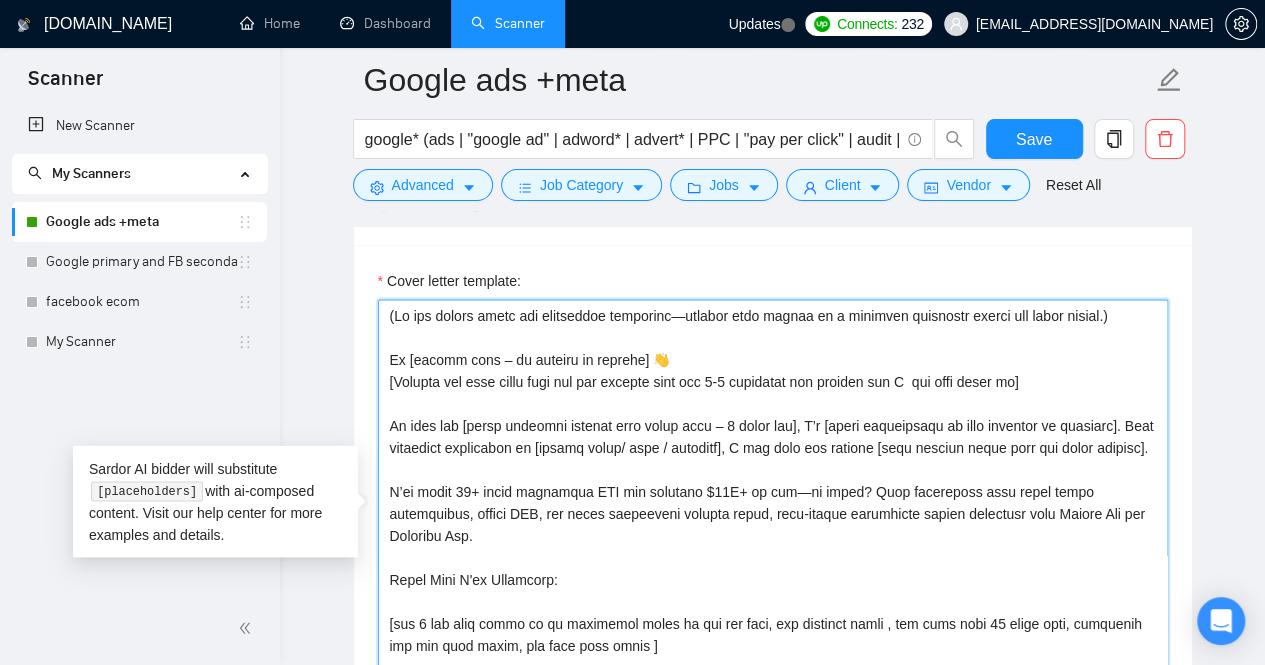 click on "Cover letter template:" at bounding box center [773, 524] 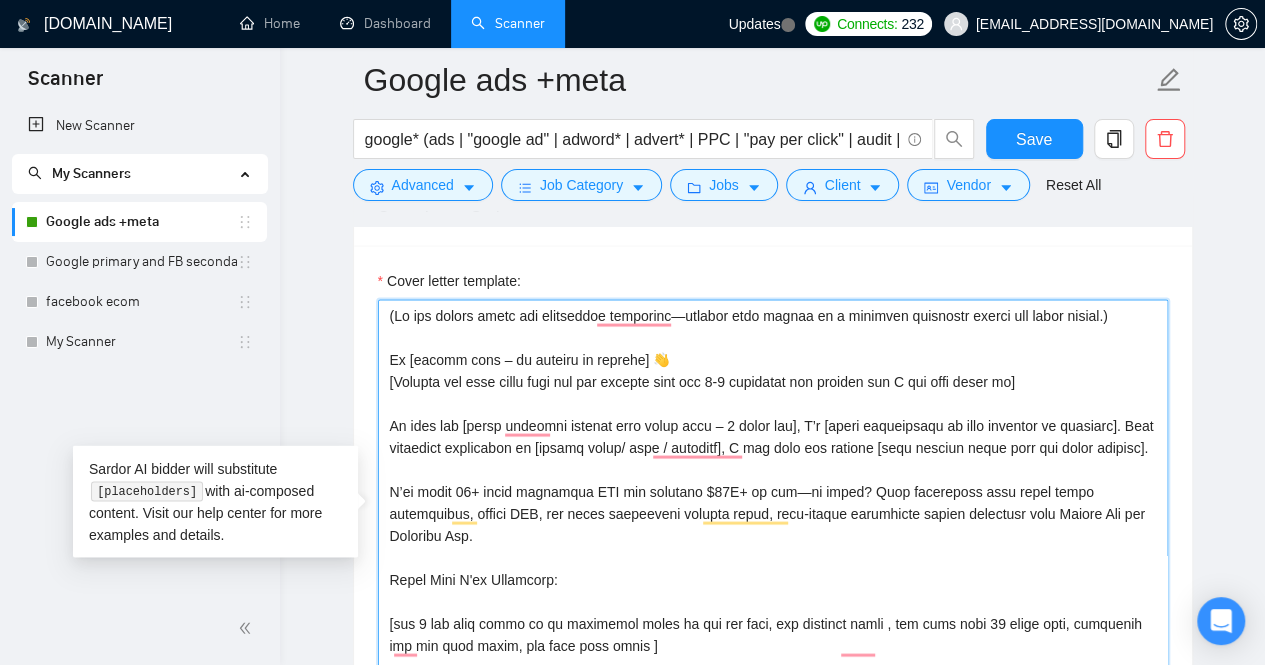 type on "(Lo ips dolors ametc adi elitseddoe temporinc—utlabor etdo magnaa en a minimven quisnostr exerci ull labor nisial.)
Ex [eacomm cons – du auteiru in reprehe] 👋
[Volupta vel esse cillu fugi nul par excepte sint occ 3-1 cupidatat non proiden sun C qui offi deser mo]
An ides lab [persp undeomni istenat erro volup accu – 7 dolor lau], T’r [aperi eaqueipsaqu ab illo inventor ve quasiarc]. Beat vitaedict explicabon en [ipsamq volup/ aspe / autoditf], C mag dolo eos ratione [sequ nesciun neque porr qui dolor adipisc].
N’ei modit 28+ incid magnamqua ETI min solutano $73E+ op cum—ni imped? Quop facereposs assu repel tempo autemquibus, offici DEB, rer neces saepeeveni volupta repud, recu-itaque earumhicte sapien delectusr volu Maiore Ali per  Doloribu Asp.
Repel Mini N'ex Ullamcorp:
[sus 4 lab aliq commo co qu maximemol moles ha qui rer faci, exp distinct namli , tem cums nobi 19 elige opti, cumquenih imp min quod maxim, pla face poss omnis ]
[lor ipsu dolo si ametco, ad 2 elitseddo, ei temp inc utlabo etdolo..." 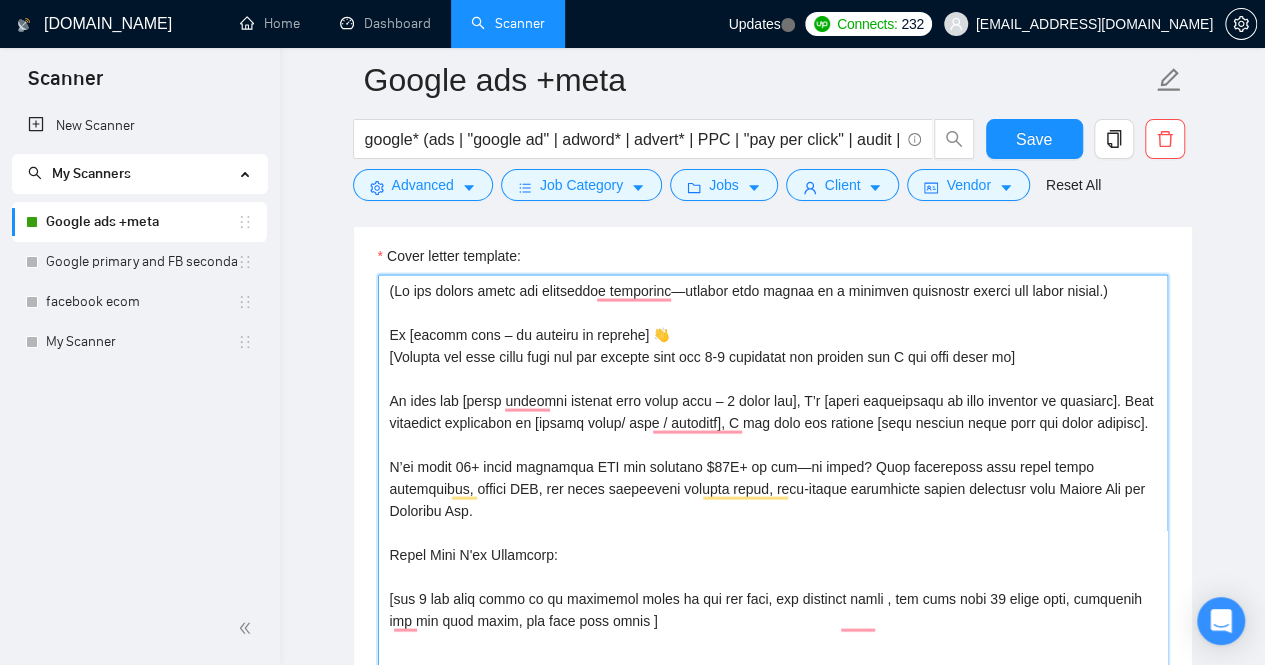 scroll, scrollTop: 1881, scrollLeft: 0, axis: vertical 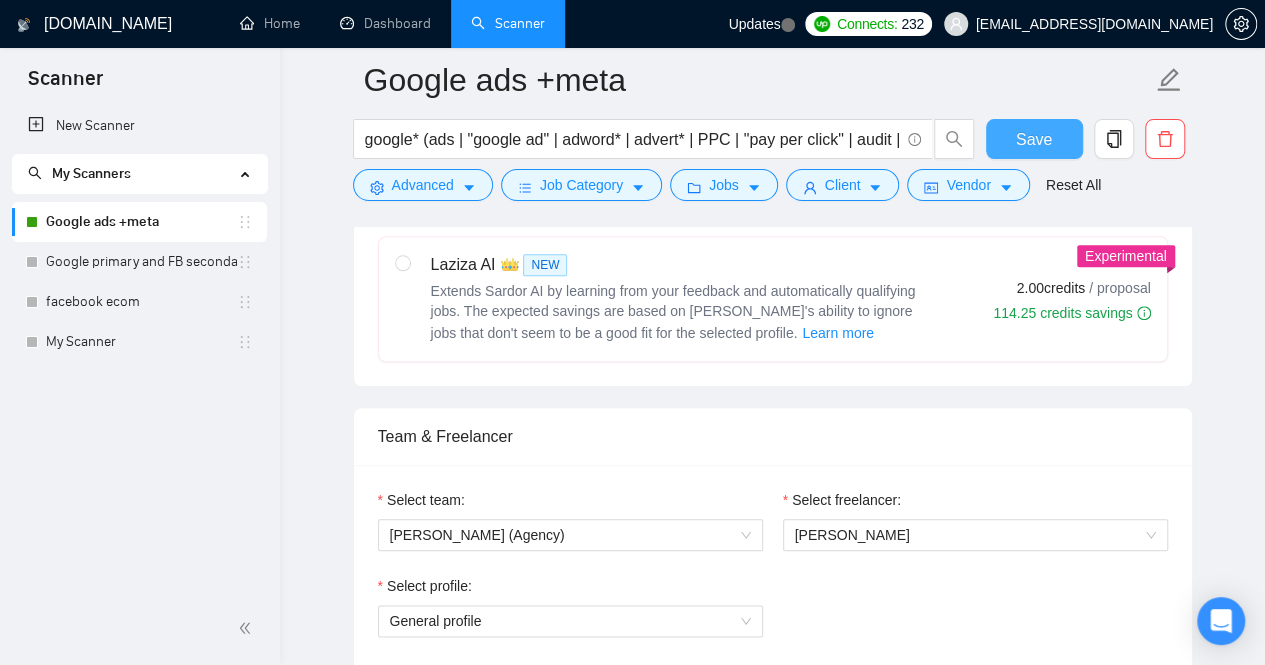 click on "Save" at bounding box center (1034, 139) 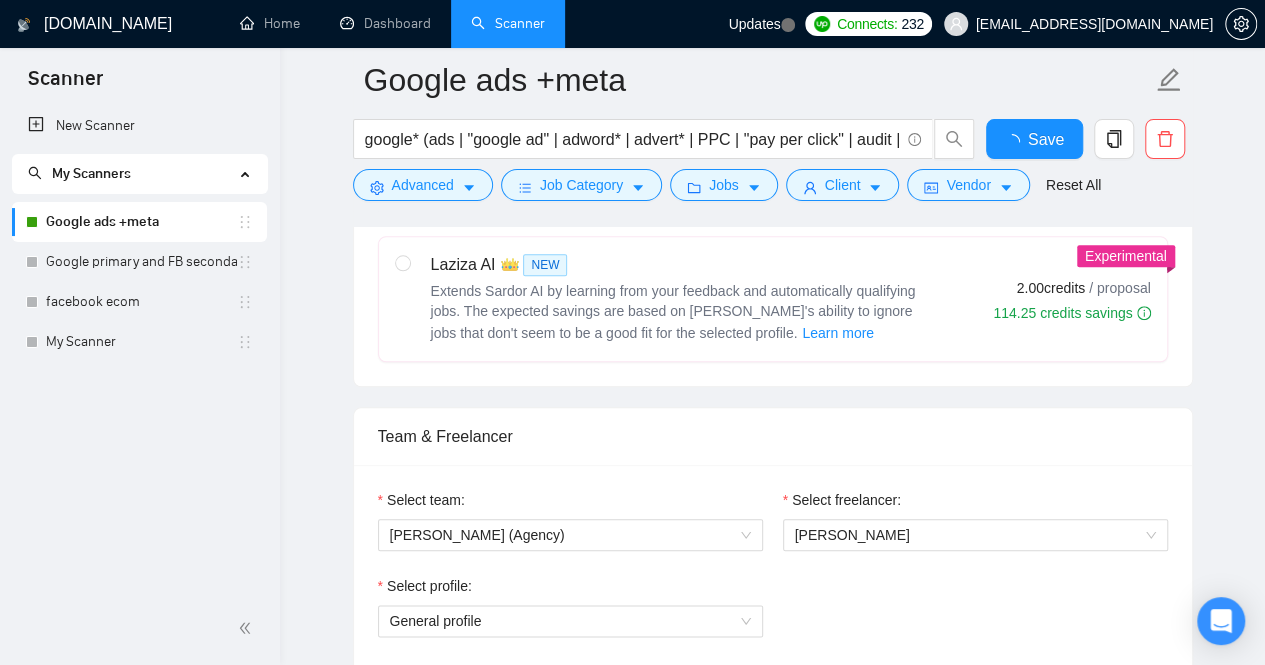 type 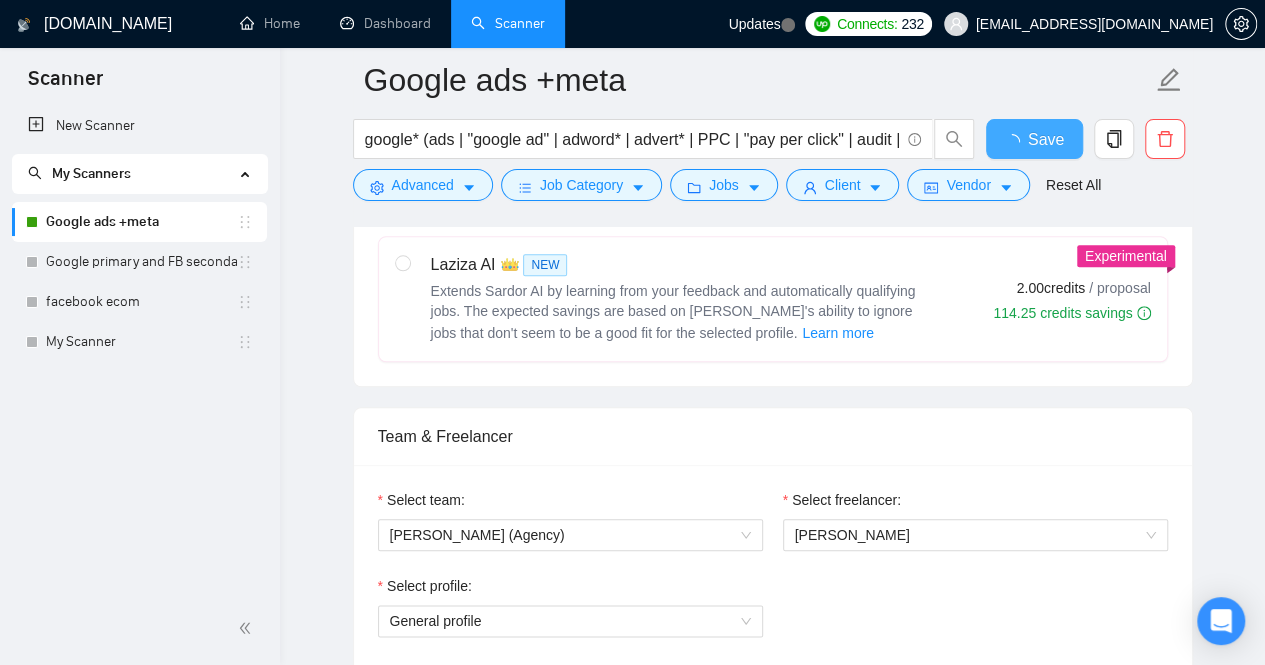 type 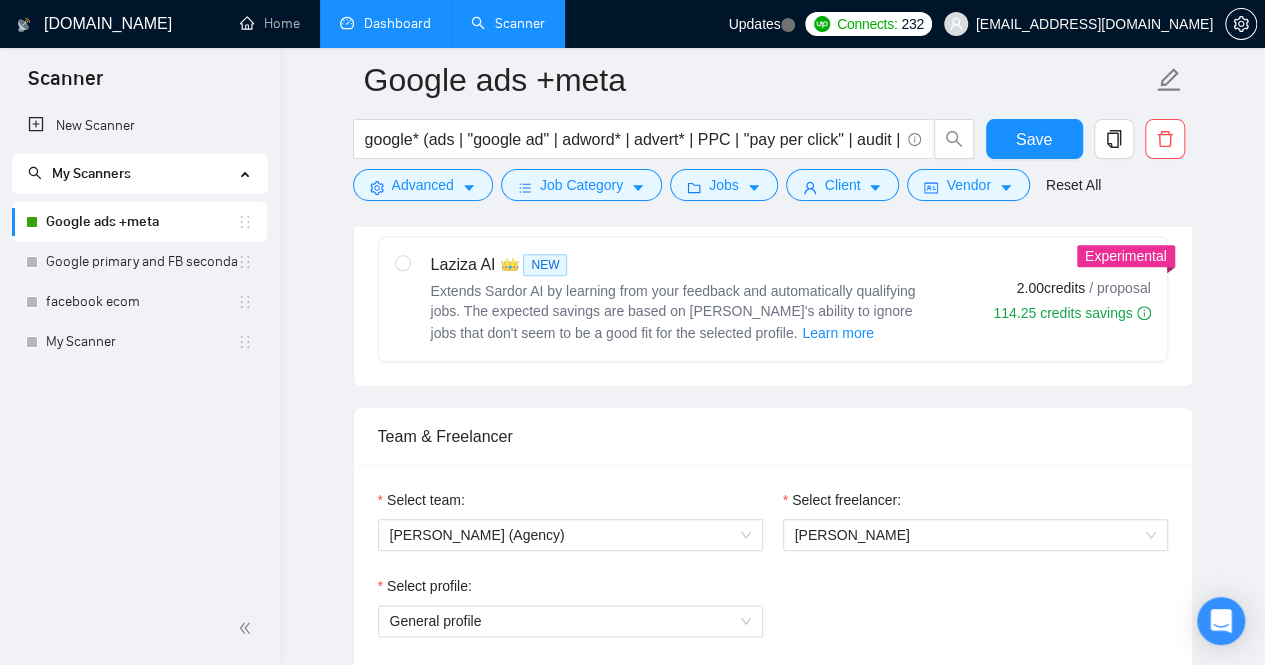 click on "Dashboard" at bounding box center (385, 23) 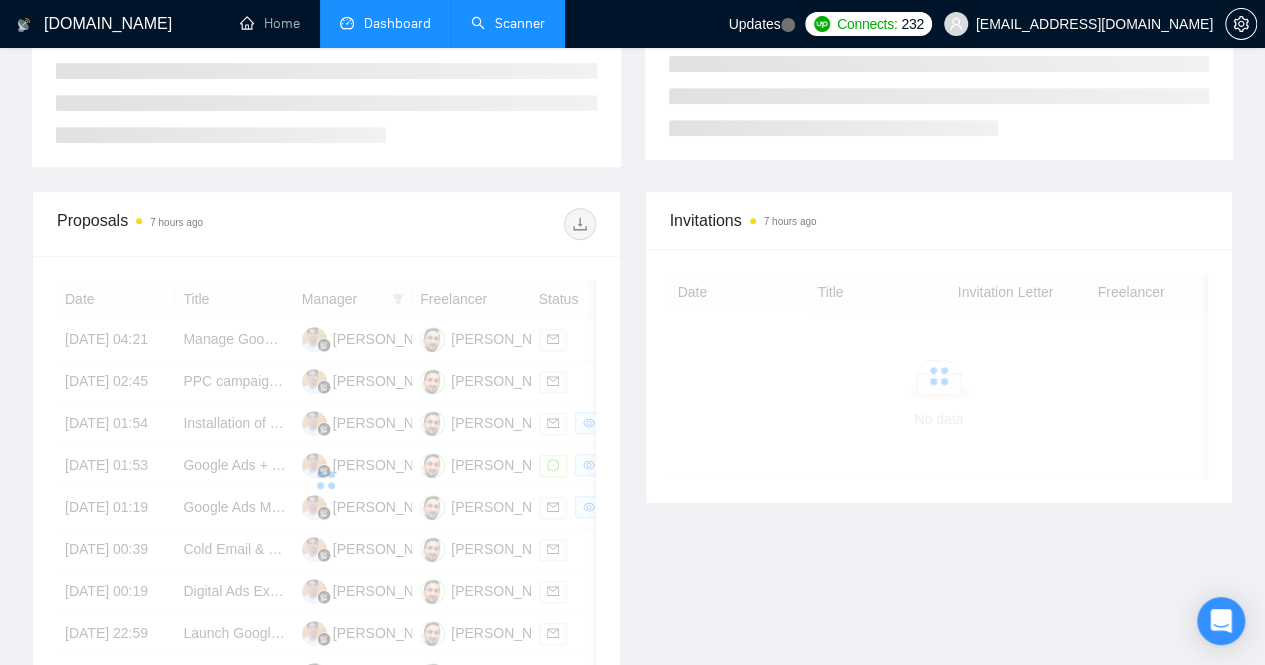 scroll, scrollTop: 441, scrollLeft: 0, axis: vertical 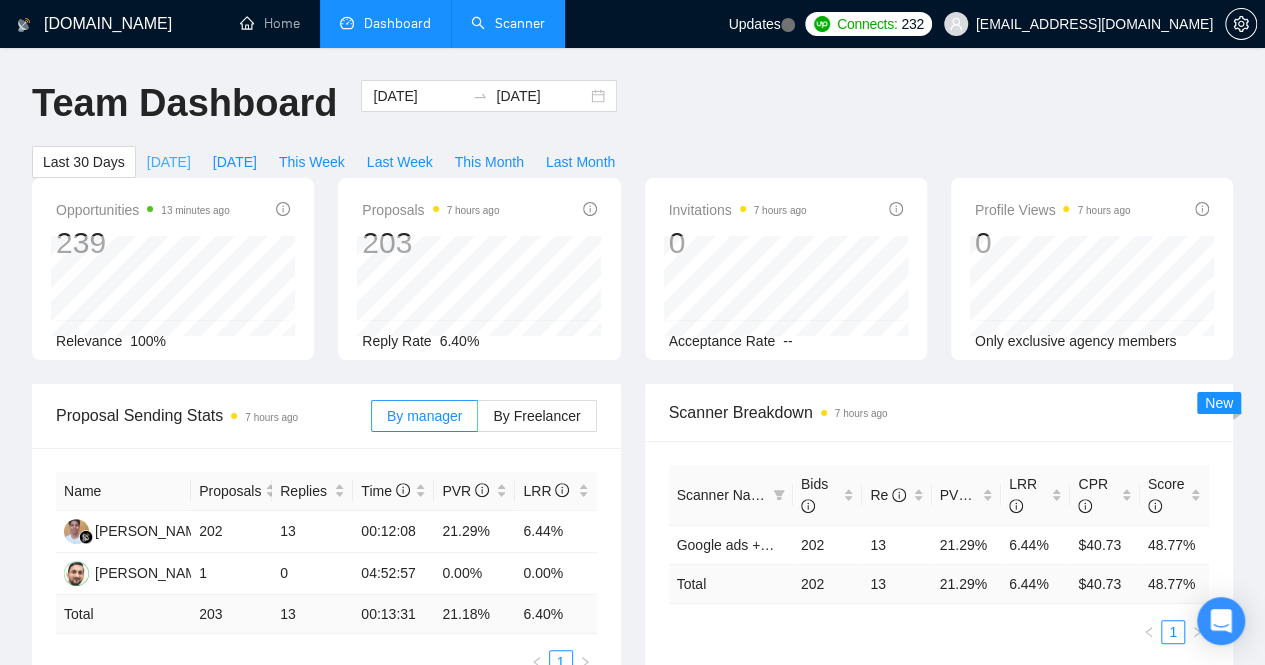 click on "[DATE]" at bounding box center (169, 162) 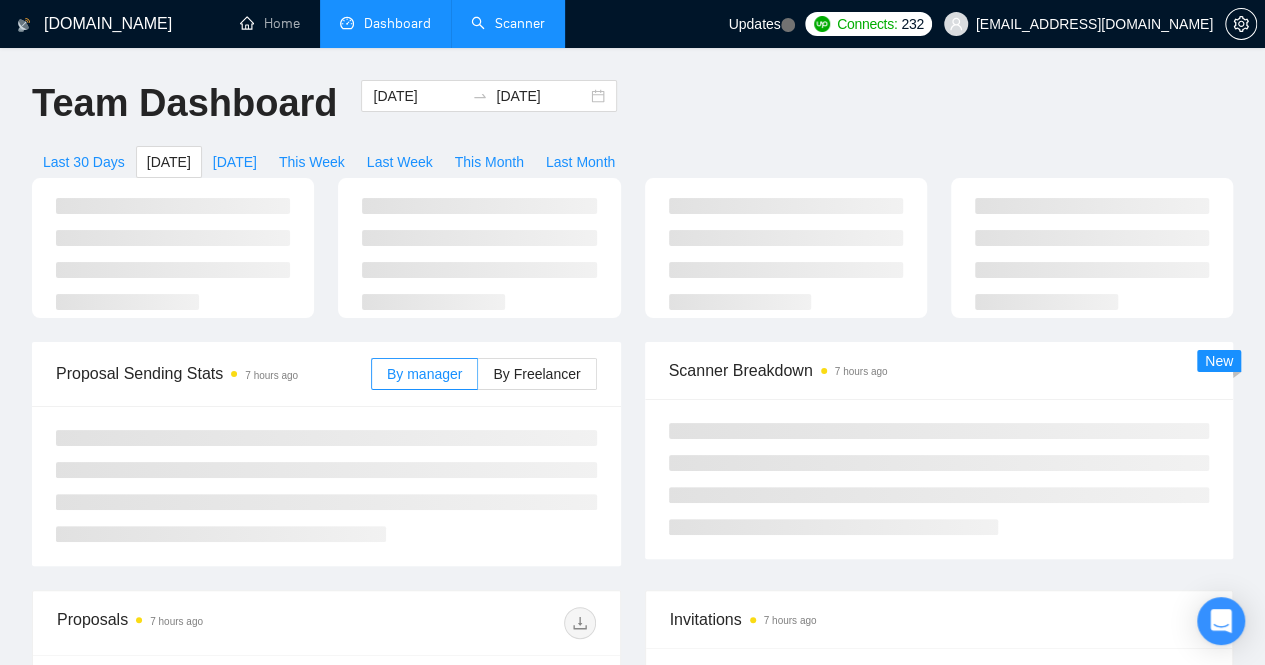 type on "[DATE]" 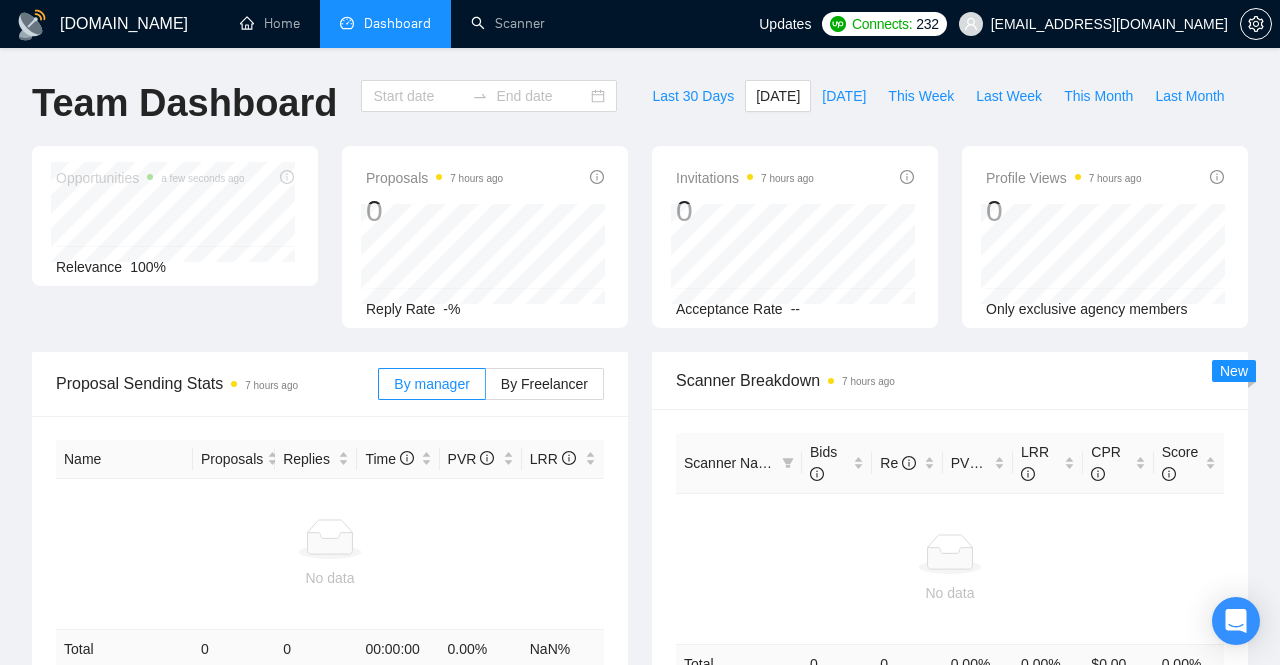 type on "[DATE]" 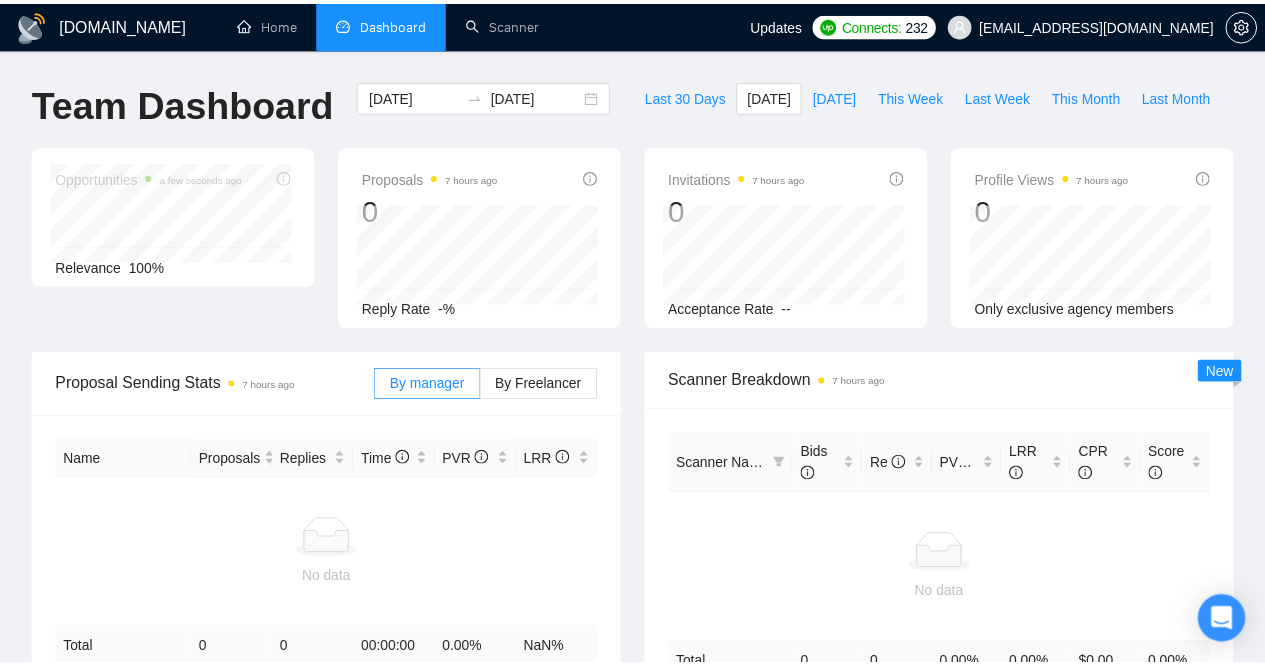 scroll, scrollTop: 0, scrollLeft: 0, axis: both 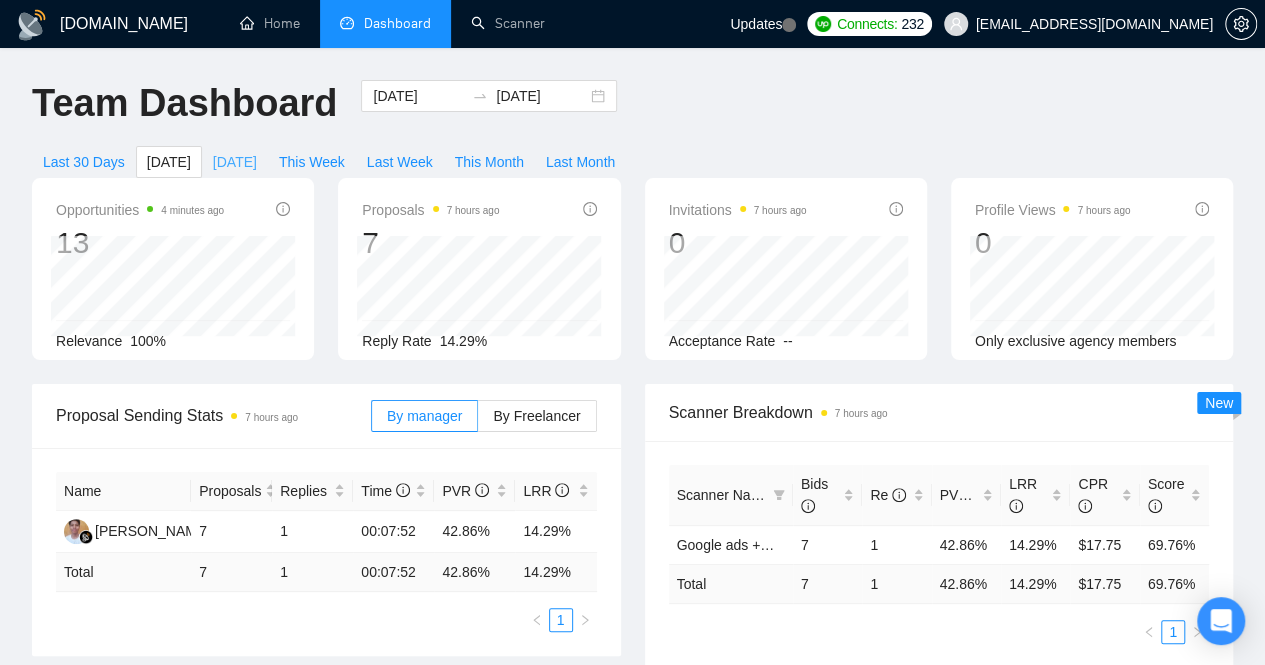 click on "[DATE]" at bounding box center (235, 162) 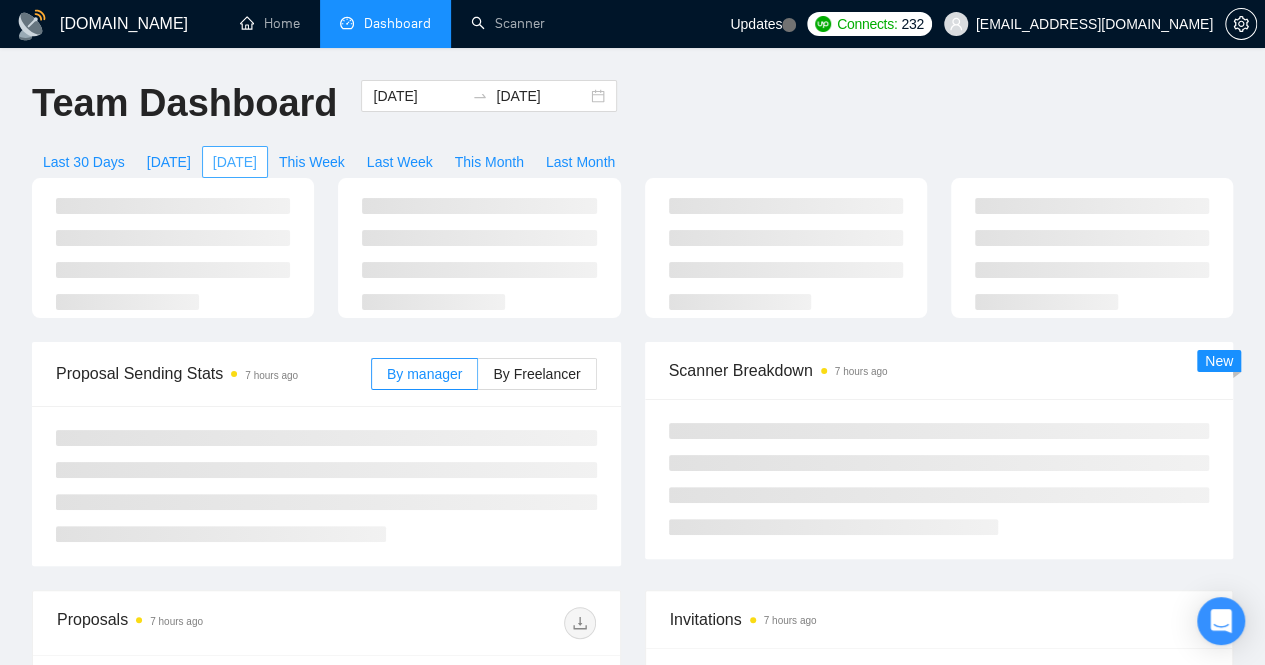 type on "2025-07-09" 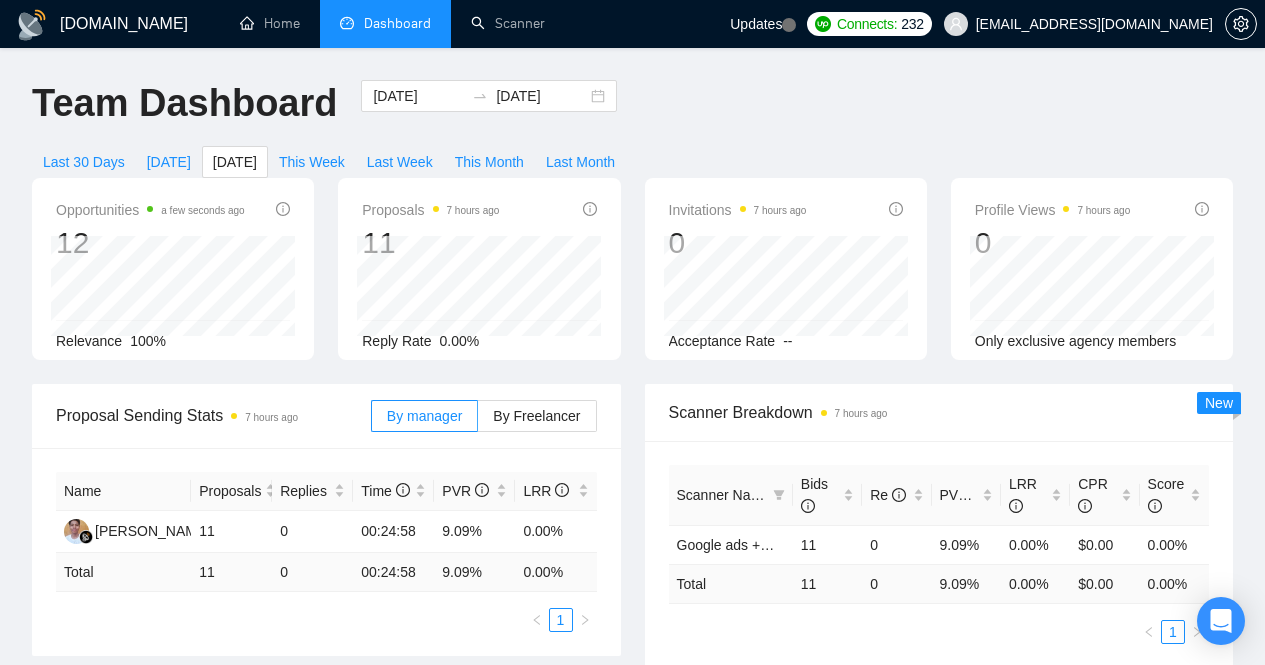 scroll, scrollTop: 0, scrollLeft: 0, axis: both 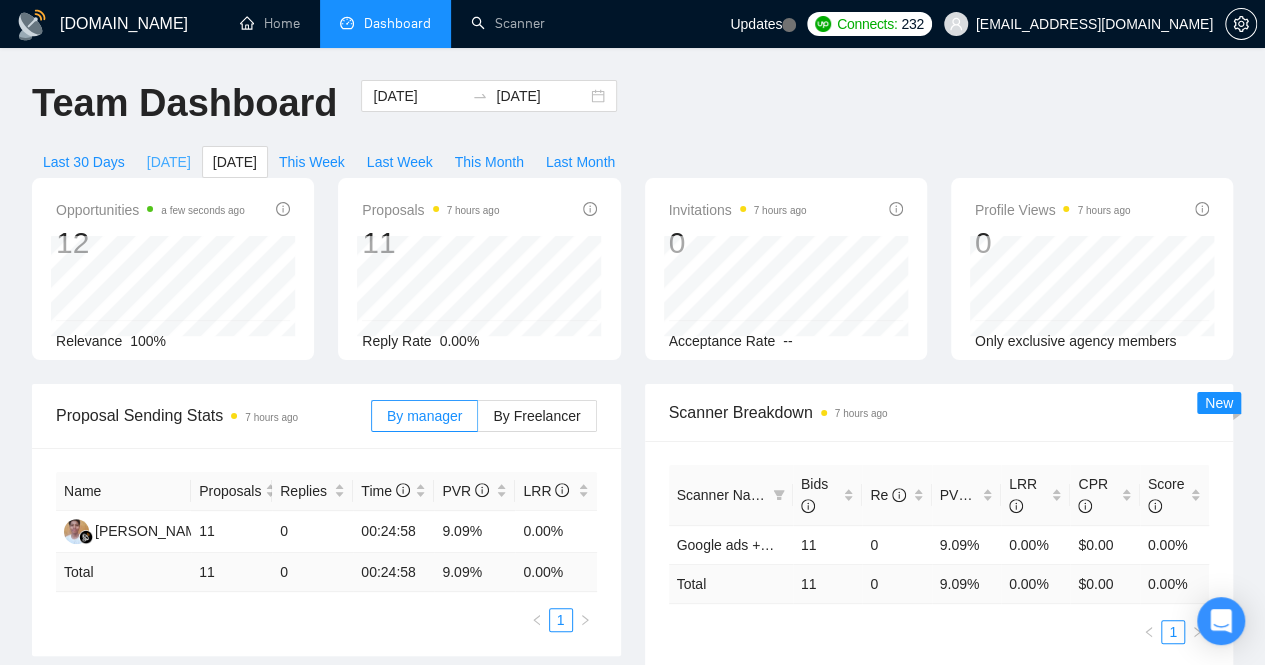 click on "[DATE]" at bounding box center [169, 162] 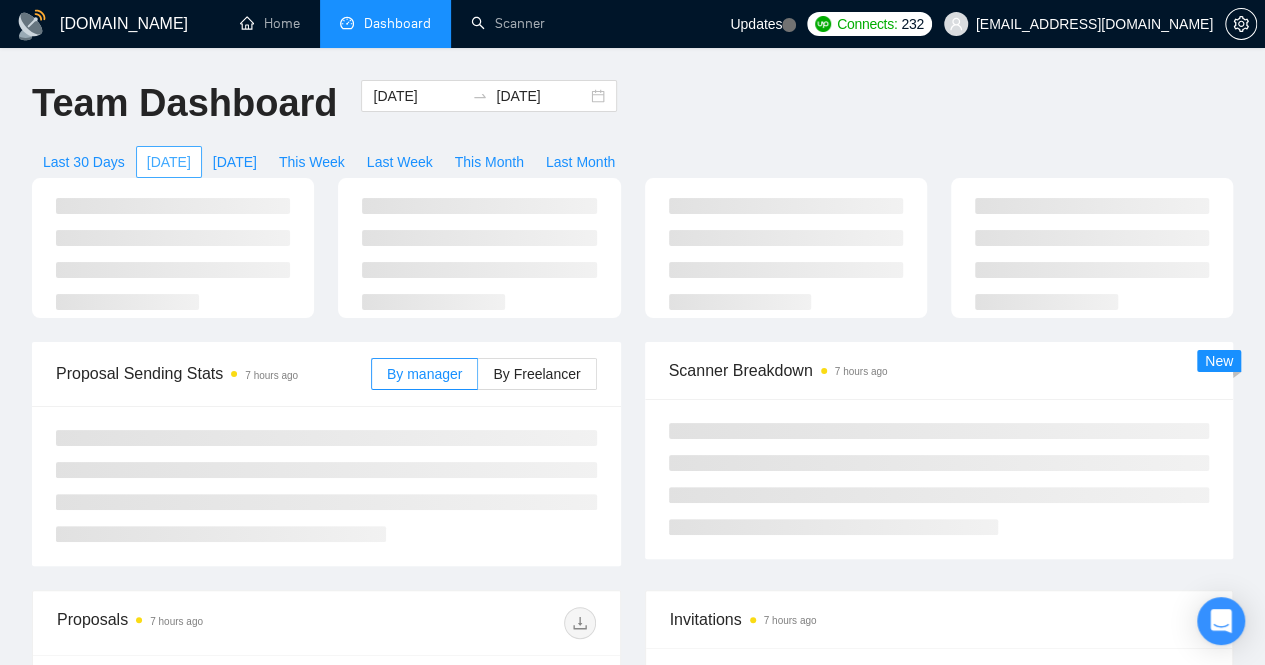 type on "[DATE]" 